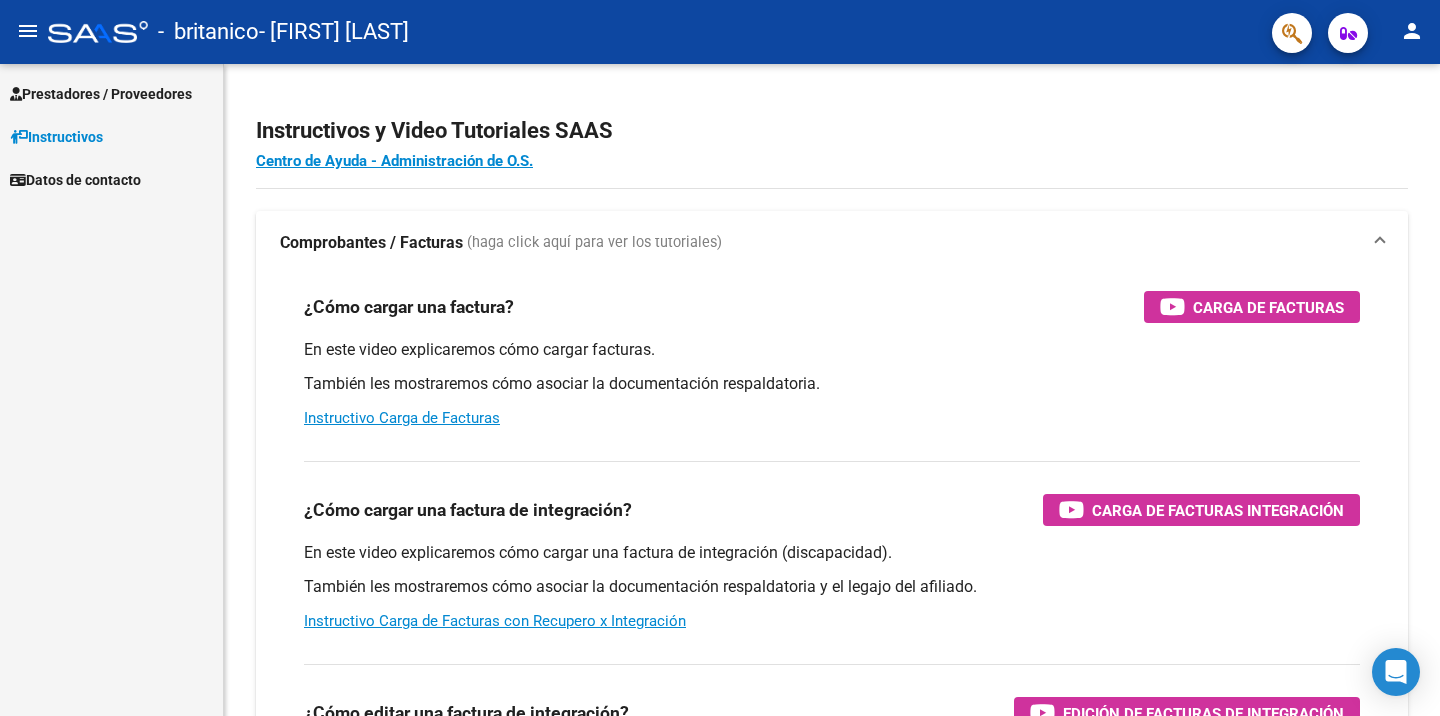 scroll, scrollTop: 0, scrollLeft: 0, axis: both 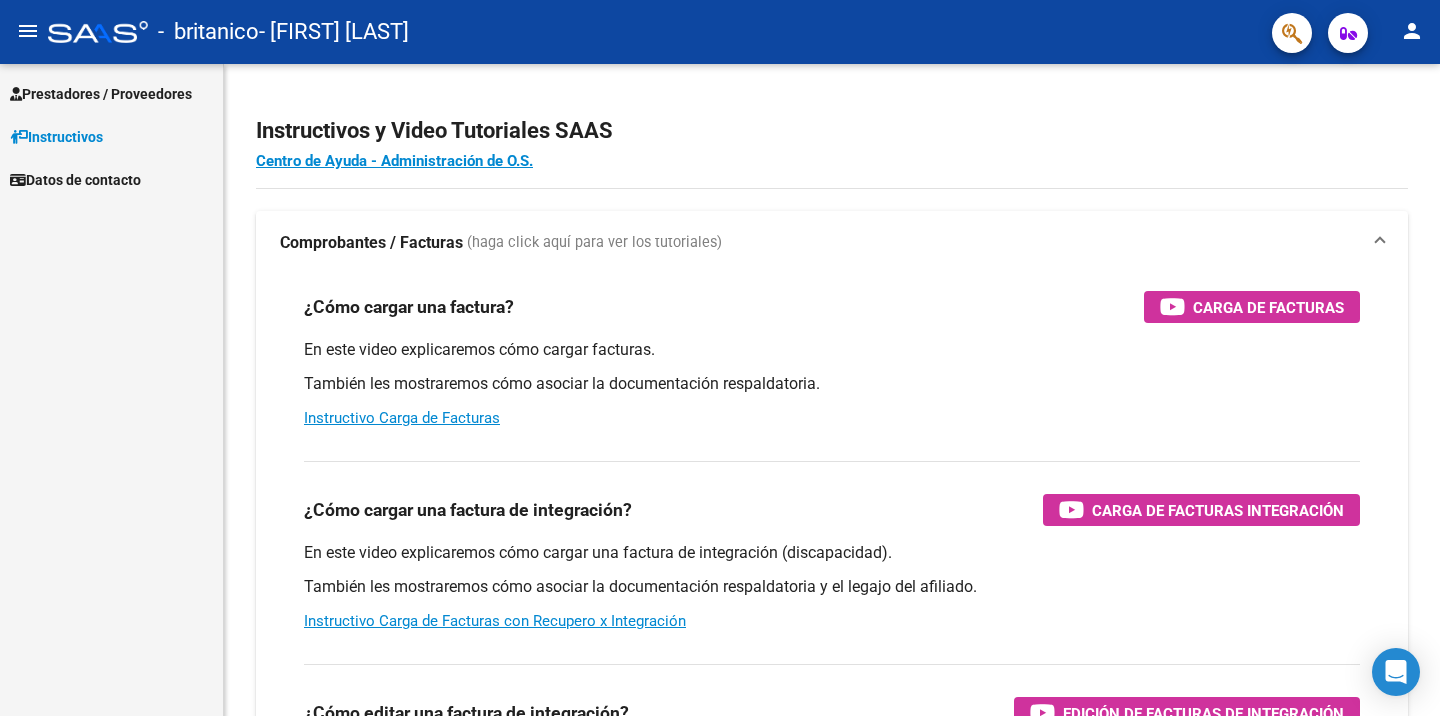 click on "Prestadores / Proveedores" at bounding box center [101, 94] 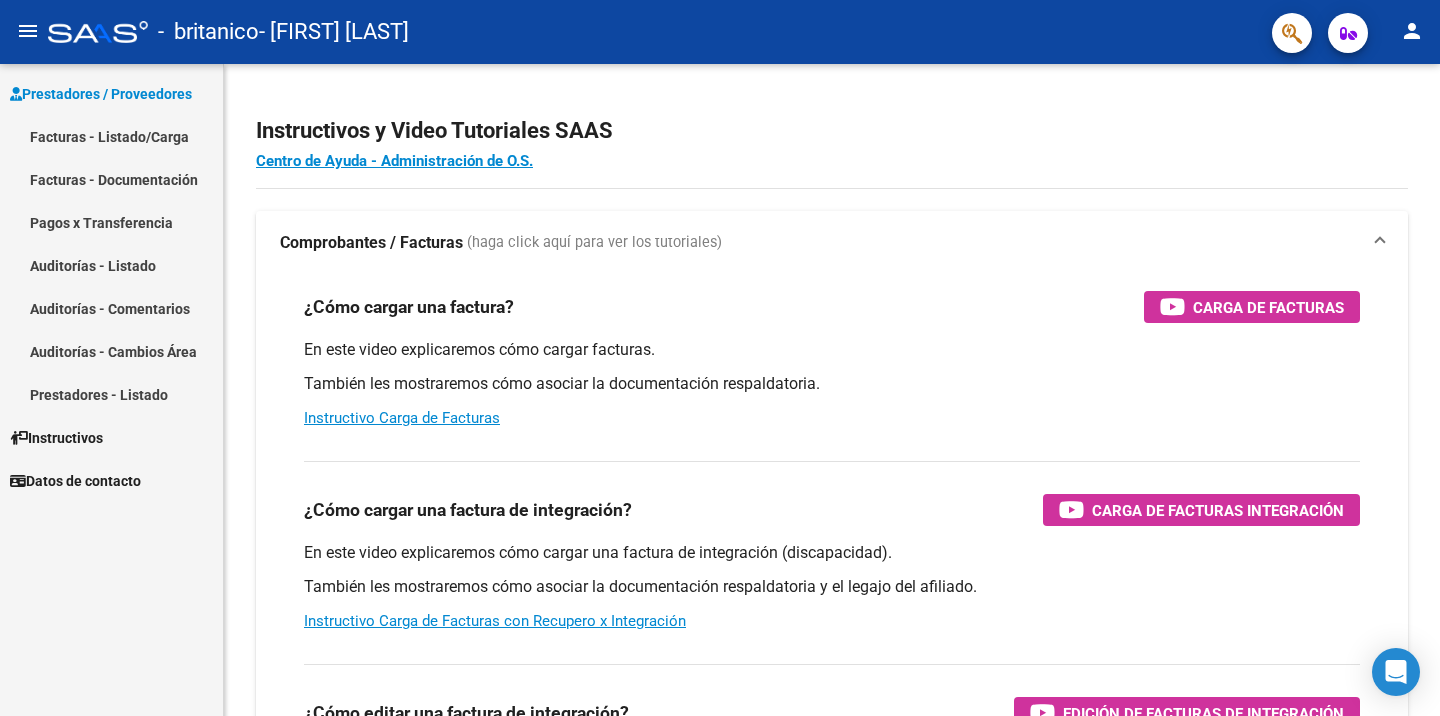 click on "Facturas - Listado/Carga" at bounding box center [111, 136] 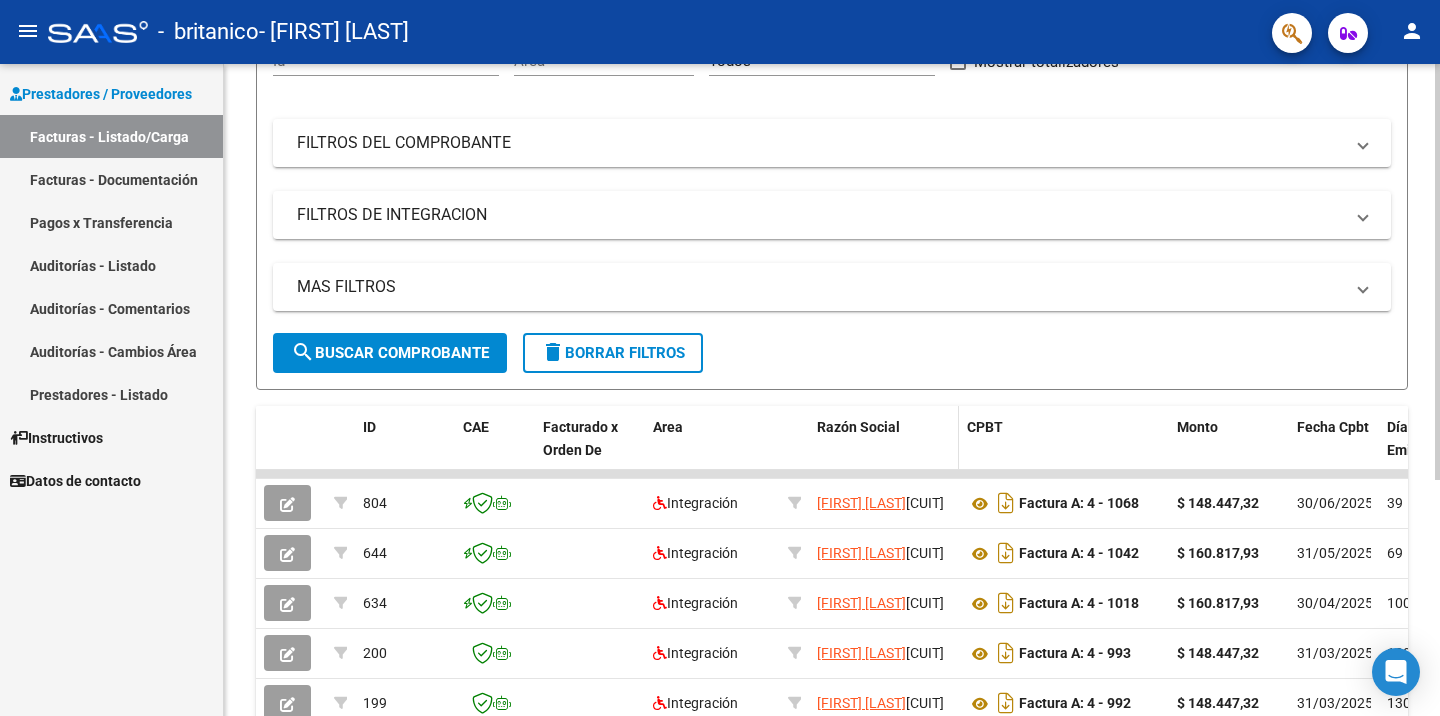 scroll, scrollTop: 250, scrollLeft: 0, axis: vertical 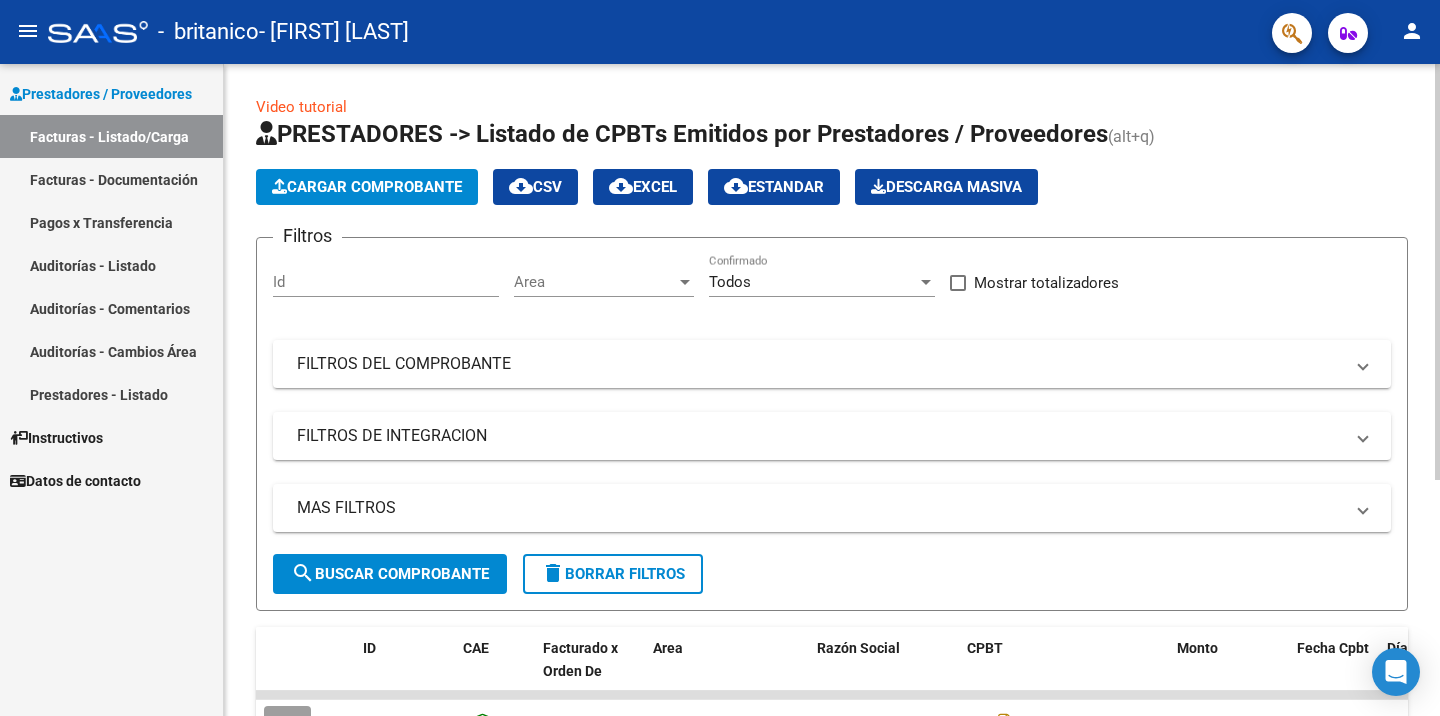 click on "Cargar Comprobante" 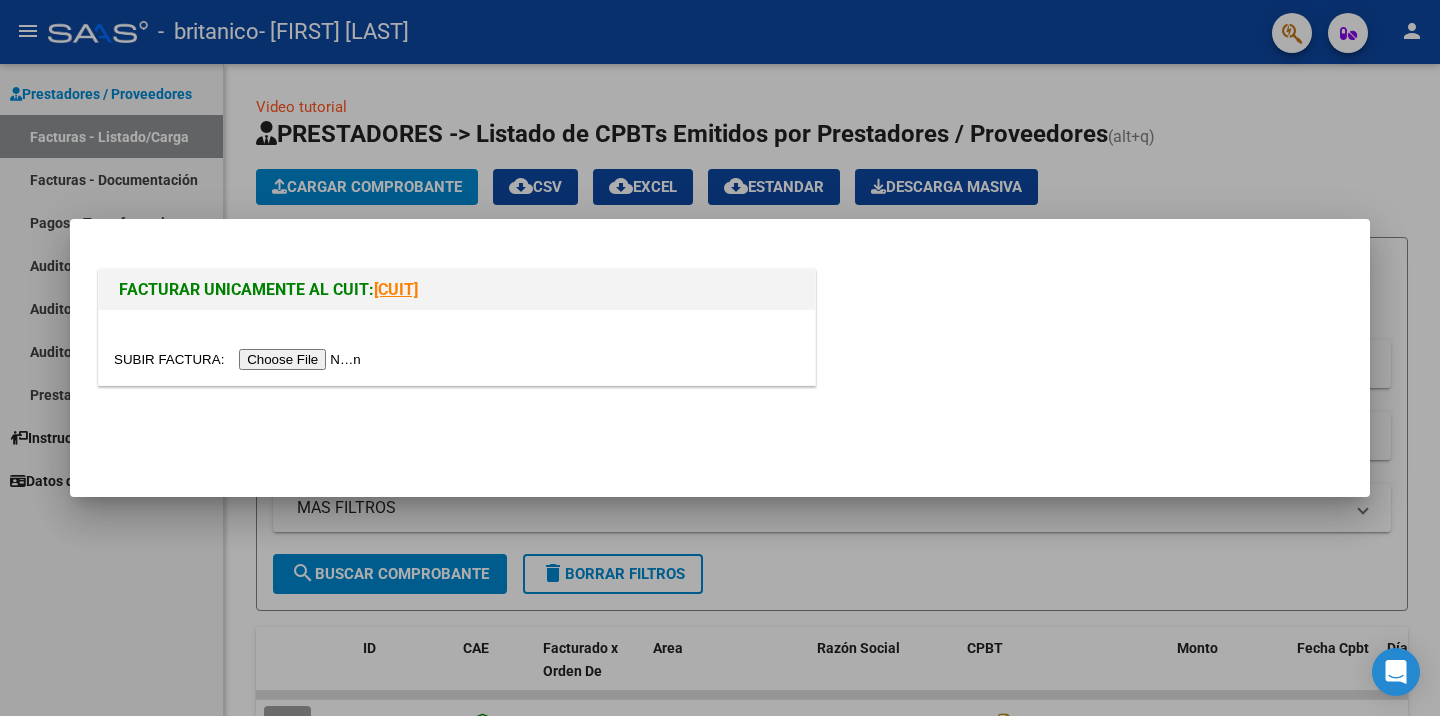 click at bounding box center [240, 359] 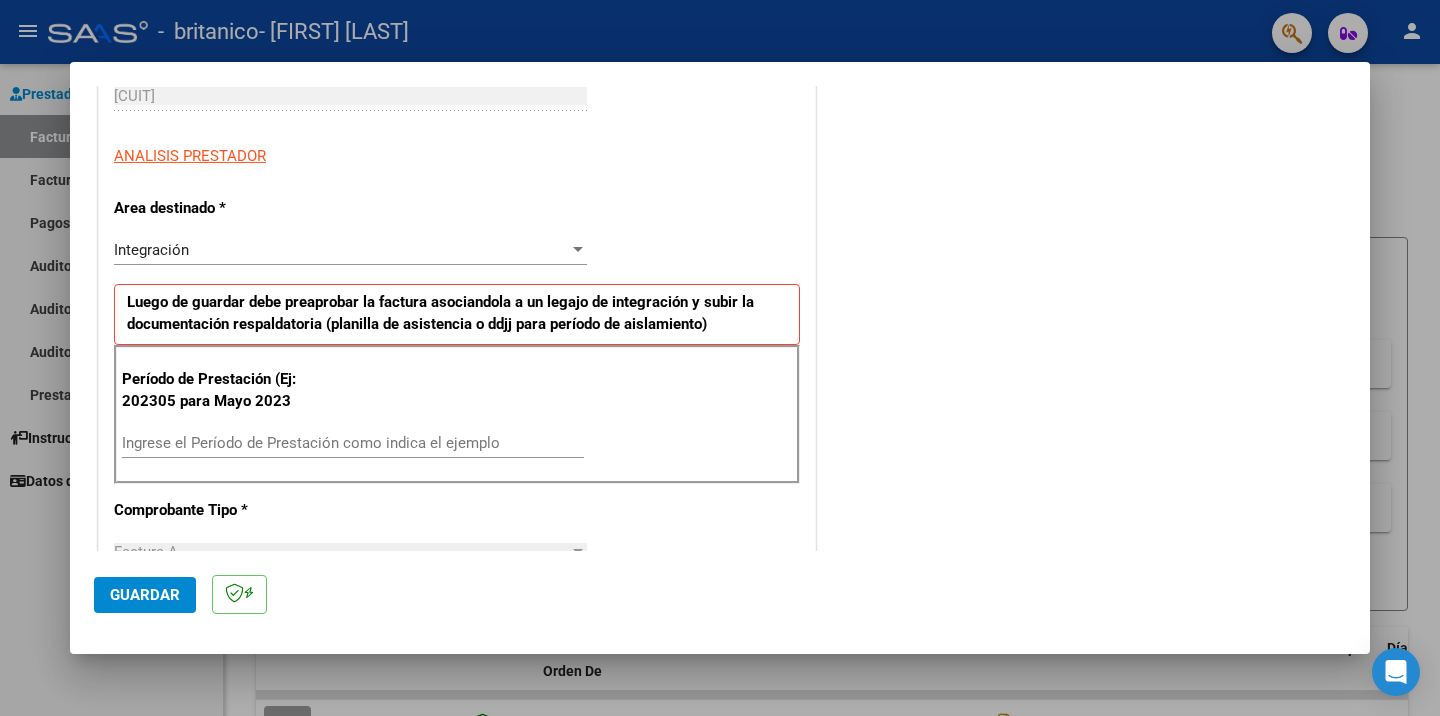 scroll, scrollTop: 464, scrollLeft: 0, axis: vertical 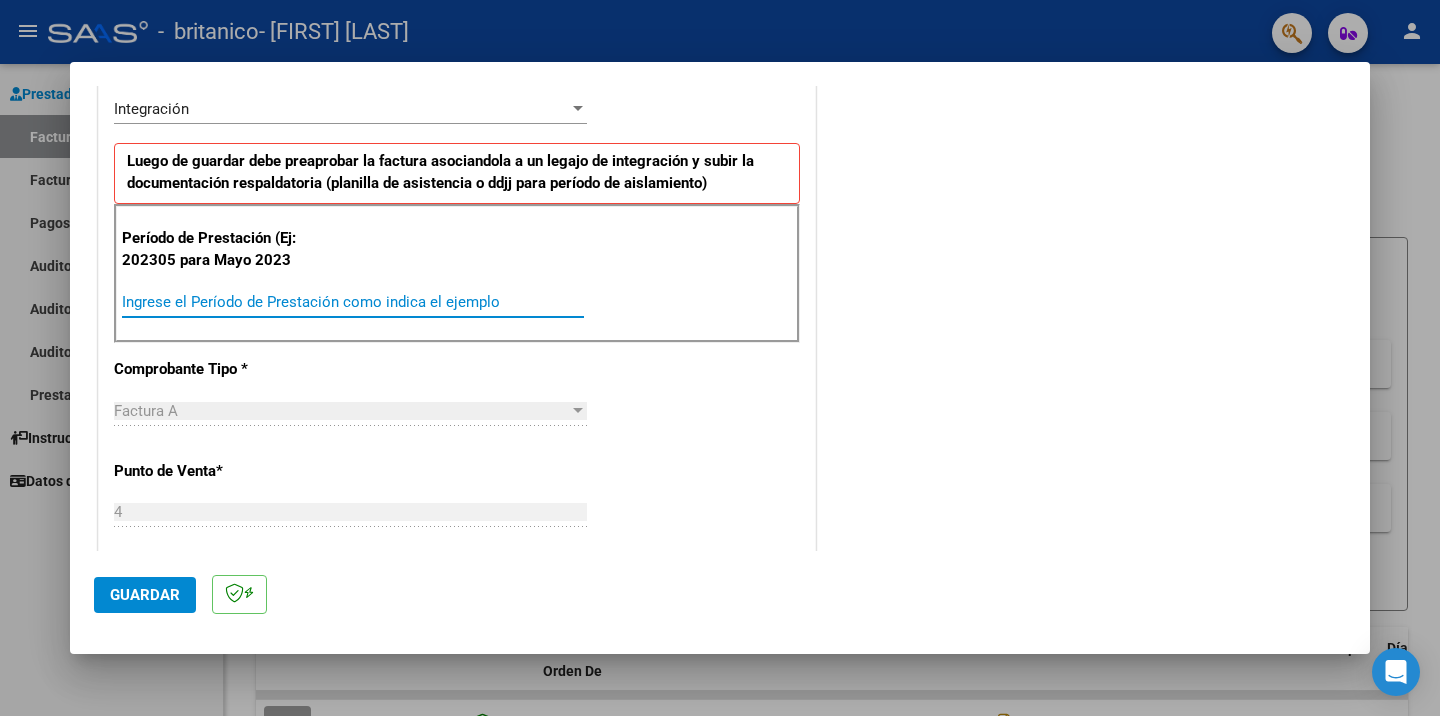 click on "Ingrese el Período de Prestación como indica el ejemplo" at bounding box center [353, 302] 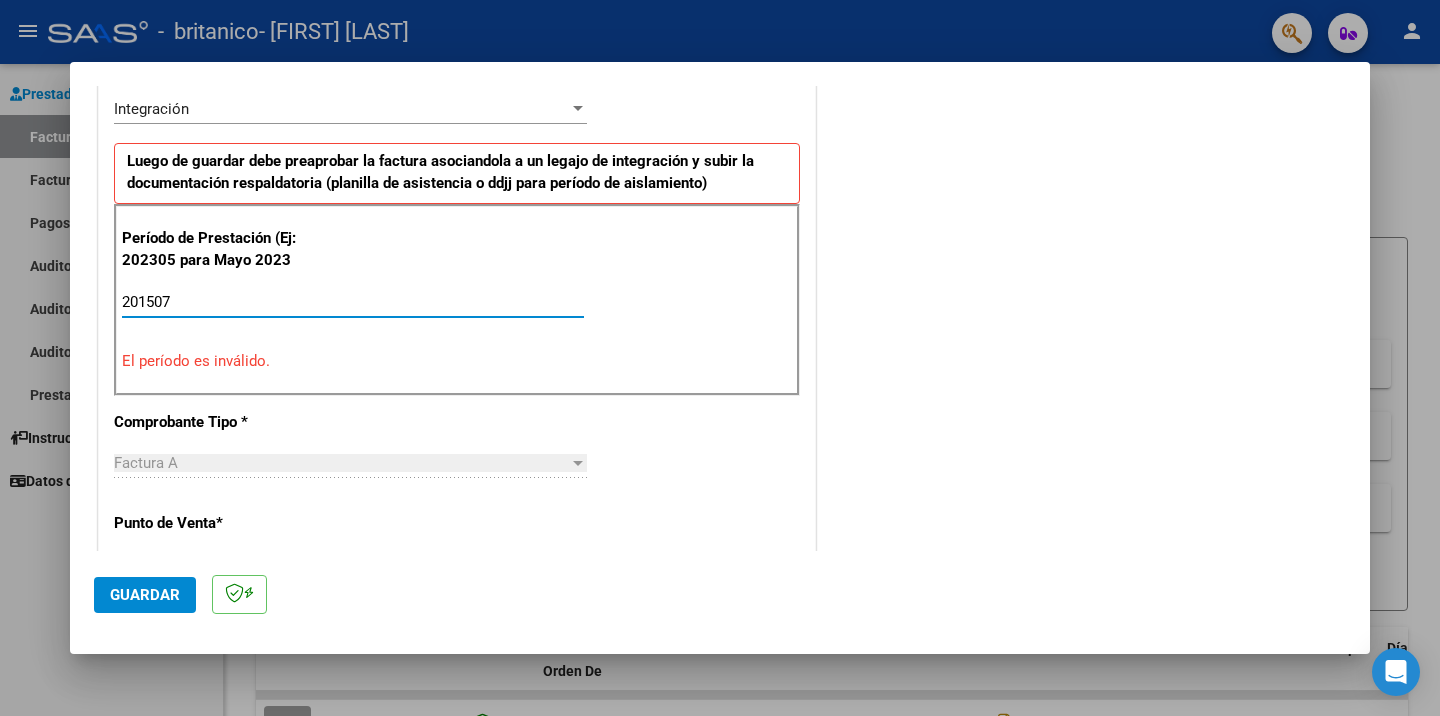 drag, startPoint x: 149, startPoint y: 298, endPoint x: 106, endPoint y: 297, distance: 43.011627 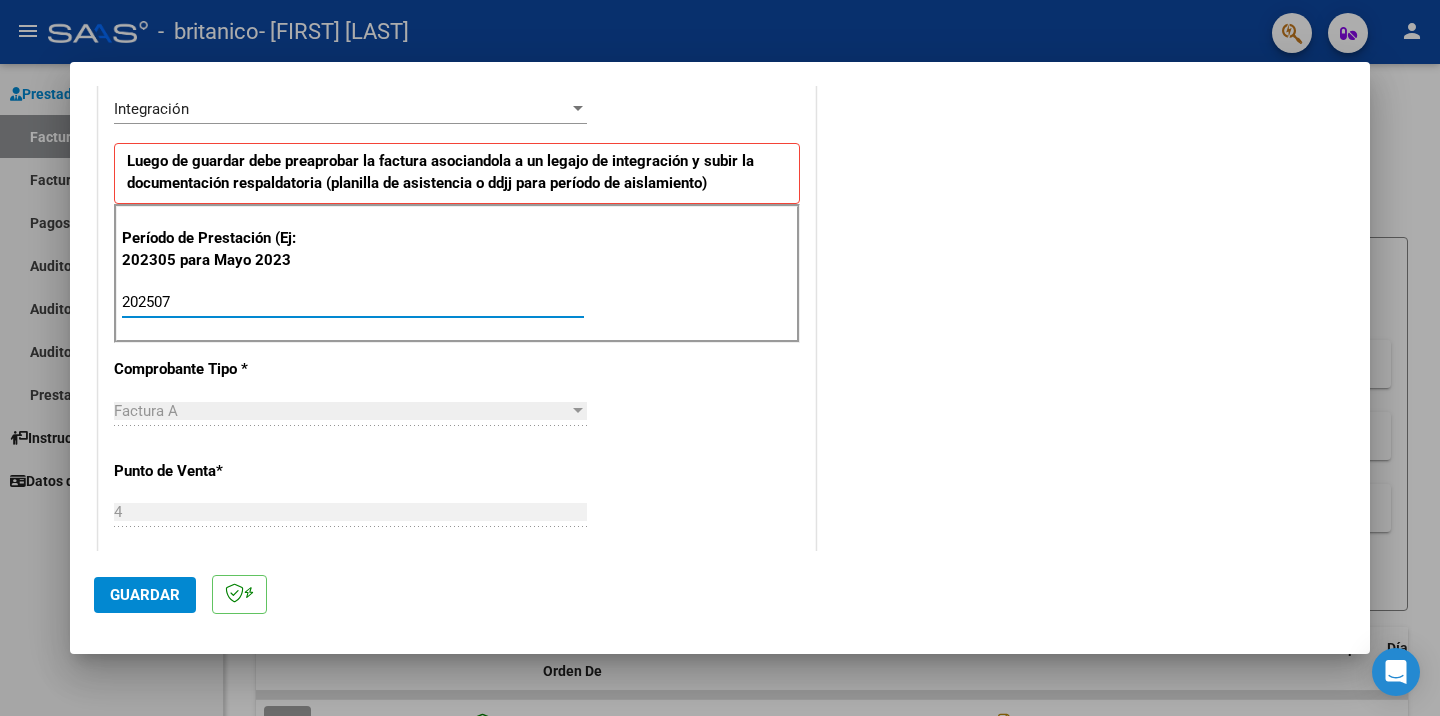 type on "202507" 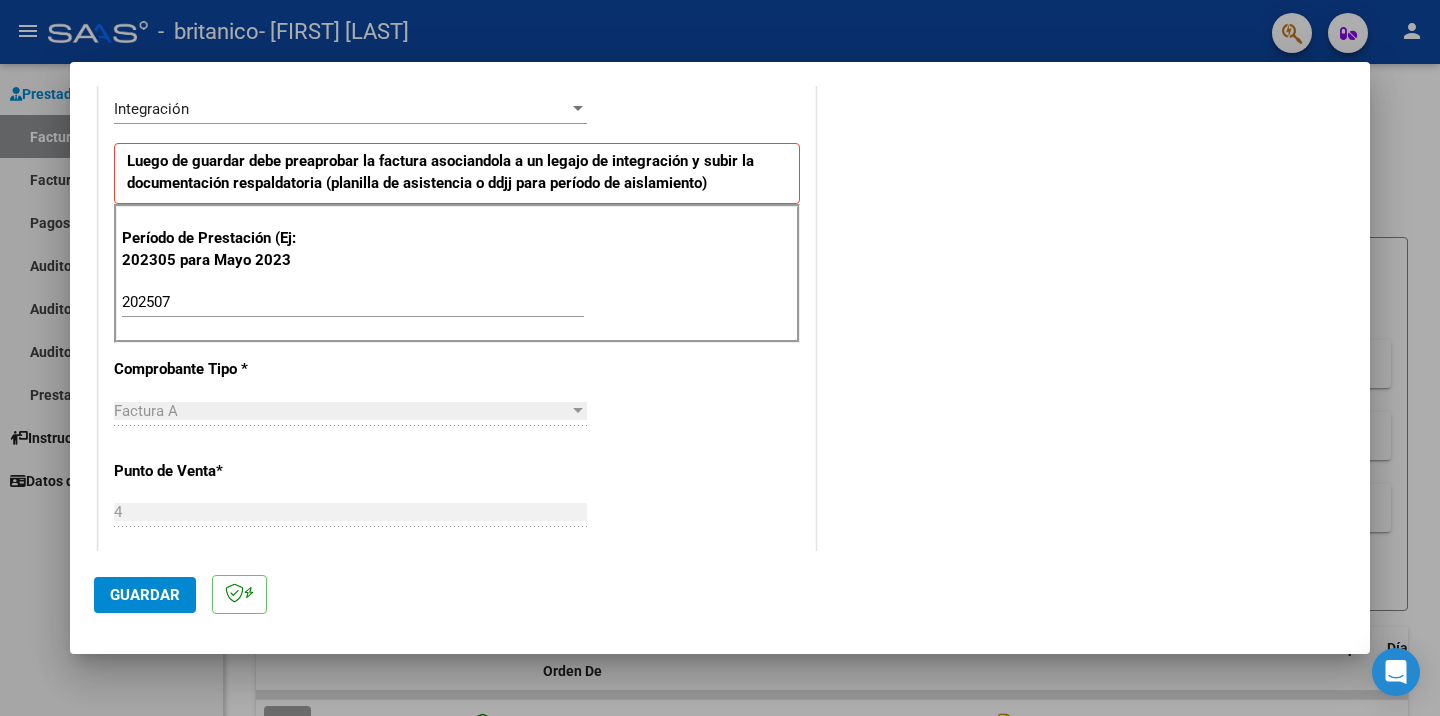 click on "CUIT  *   [CUIT] Ingresar CUIT  ANALISIS PRESTADOR  Area destinado * Integración Seleccionar Area Luego de guardar debe preaprobar la factura asociandola a un legajo de integración y subir la documentación respaldatoria (planilla de asistencia o ddjj para período de aislamiento)  Período de Prestación (Ej: 202305 para Mayo 2023    202507 Ingrese el Período de Prestación como indica el ejemplo   Comprobante Tipo * Factura A Seleccionar Tipo Punto de Venta  *   4 Ingresar el Nro.  Número  *   1095 Ingresar el Nro.  Monto  *   $ 160.817,93 Ingresar el monto  Fecha del Cpbt.  *   2025-08-01 Ingresar la fecha  CAE / CAEA (no ingrese CAI)    75311874556096 Ingresar el CAE o CAEA (no ingrese CAI)  Fecha de Vencimiento    Ingresar la fecha  Ref. Externa    Ingresar la ref.  N° Liquidación    Ingresar el N° Liquidación" at bounding box center [457, 606] 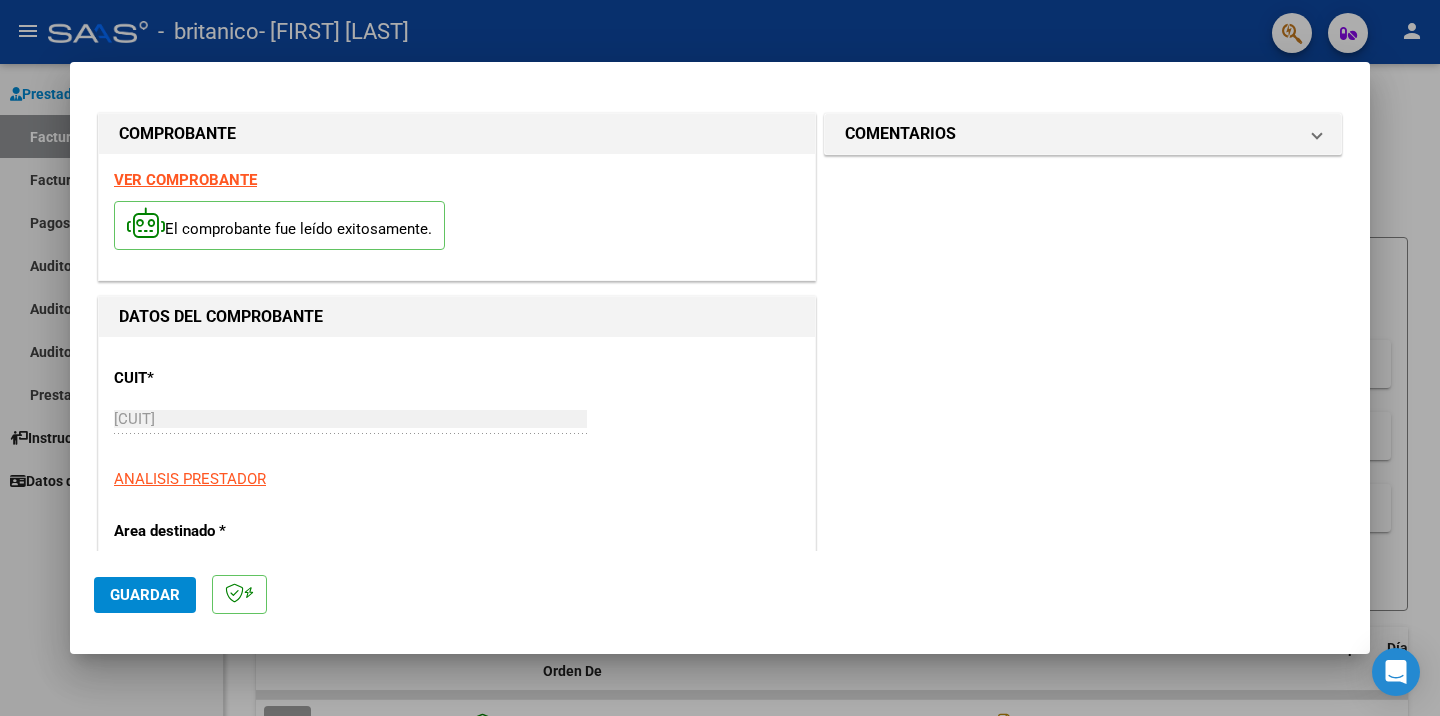 scroll, scrollTop: 0, scrollLeft: 0, axis: both 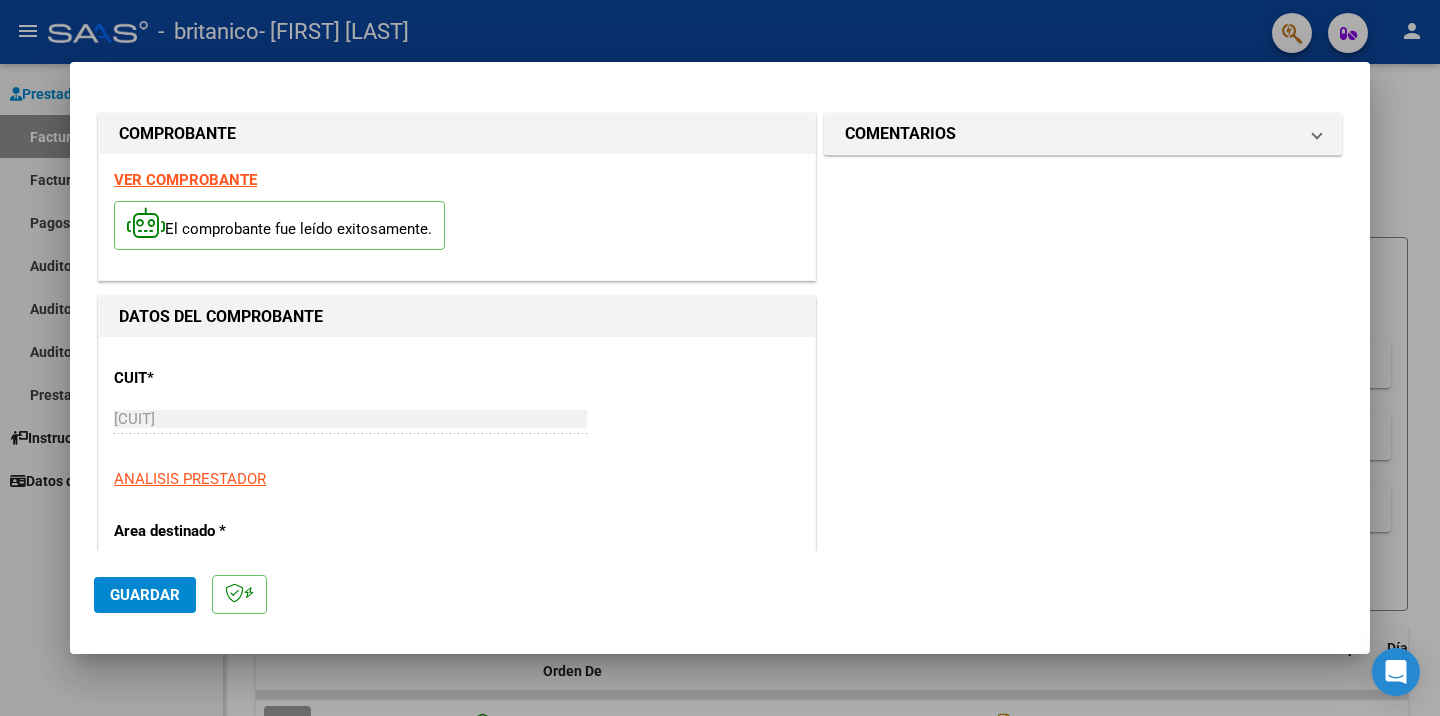 click on "Guardar" 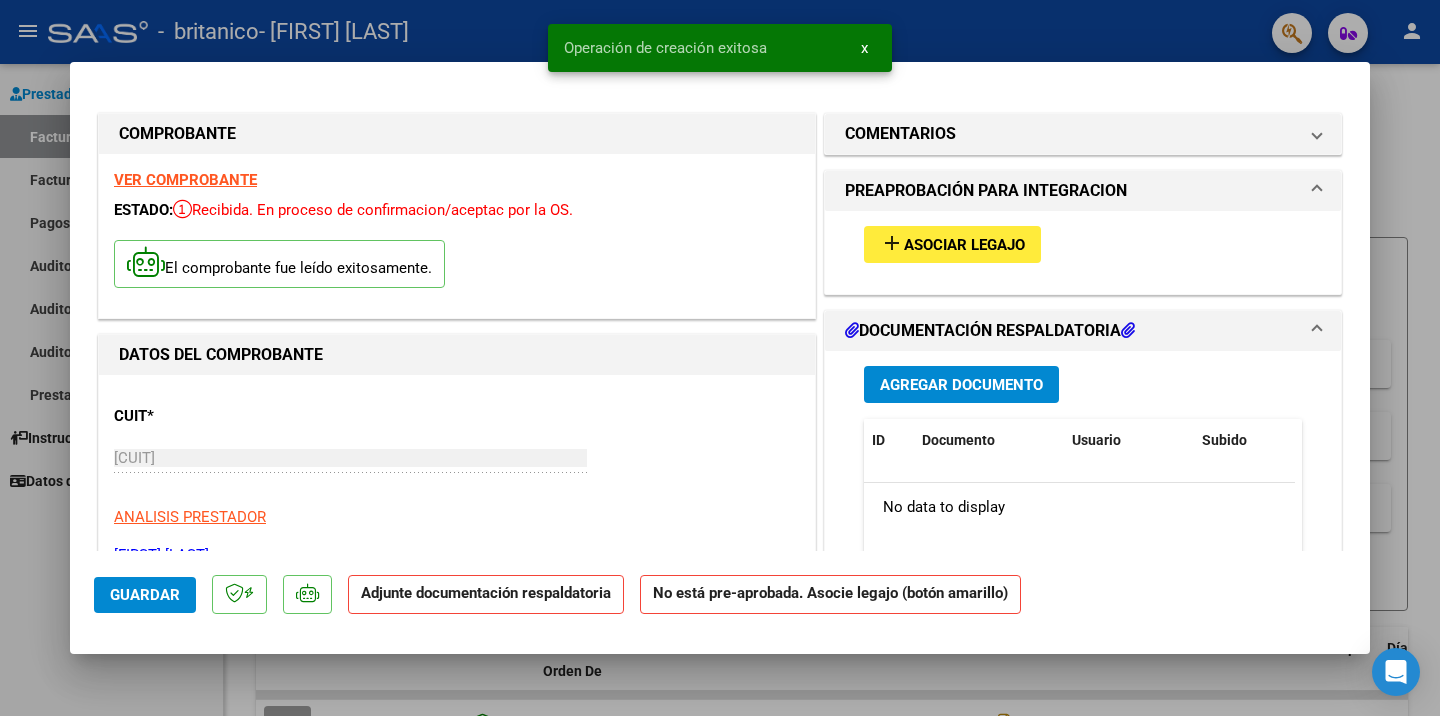 click on "add Asociar Legajo" at bounding box center [952, 244] 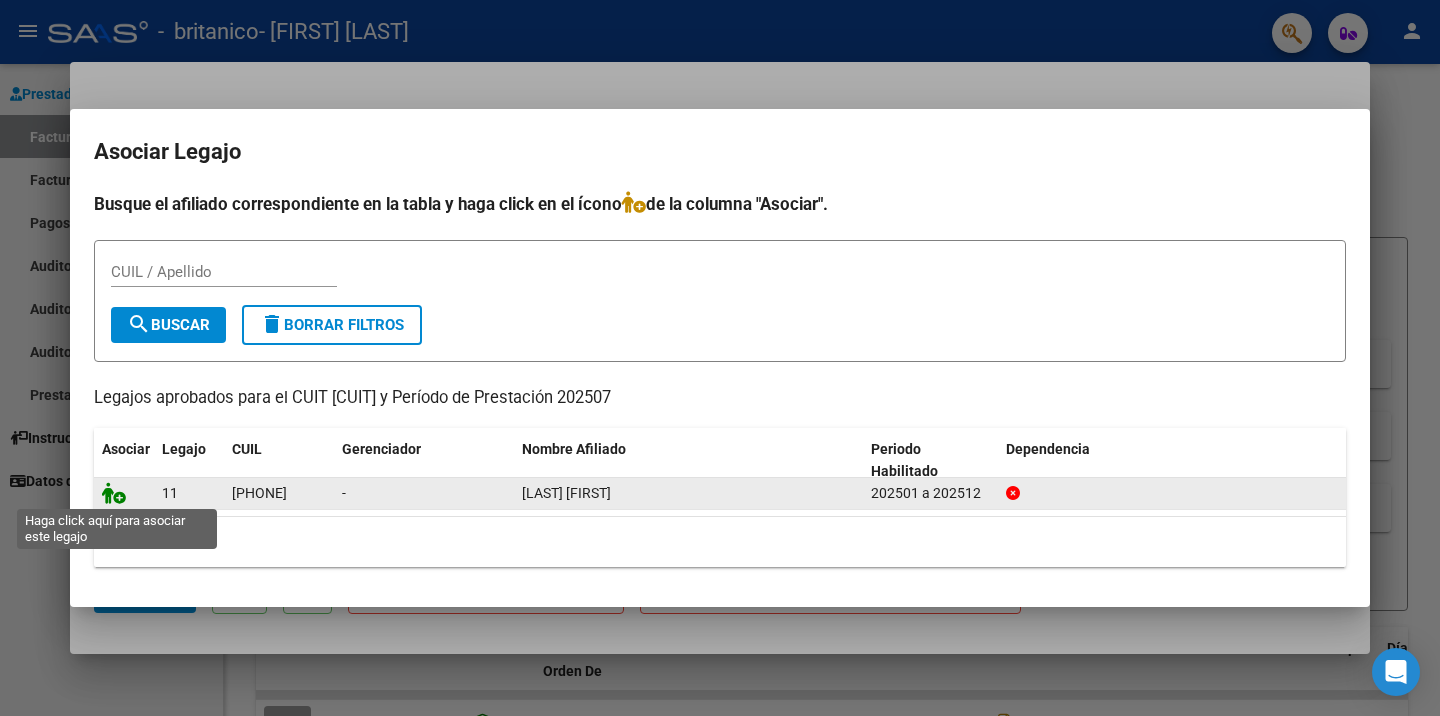 click 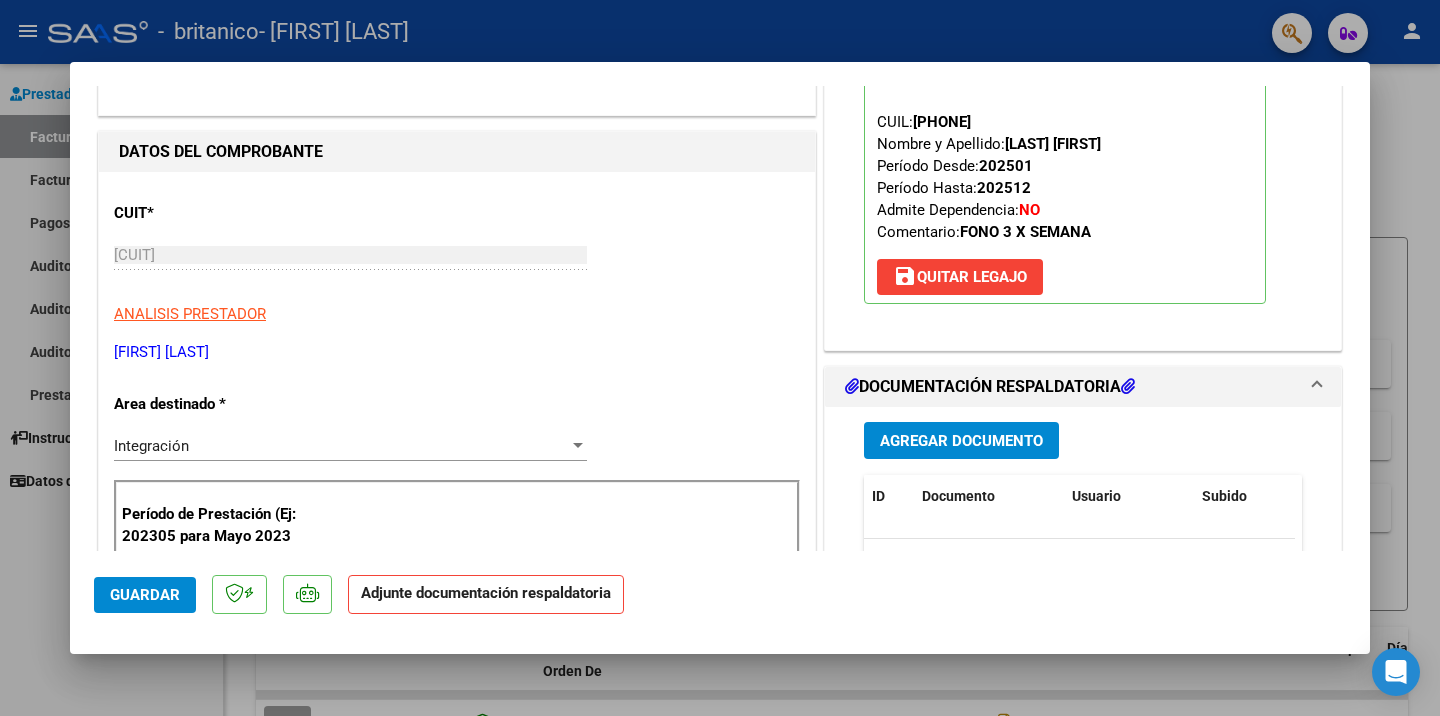 scroll, scrollTop: 491, scrollLeft: 0, axis: vertical 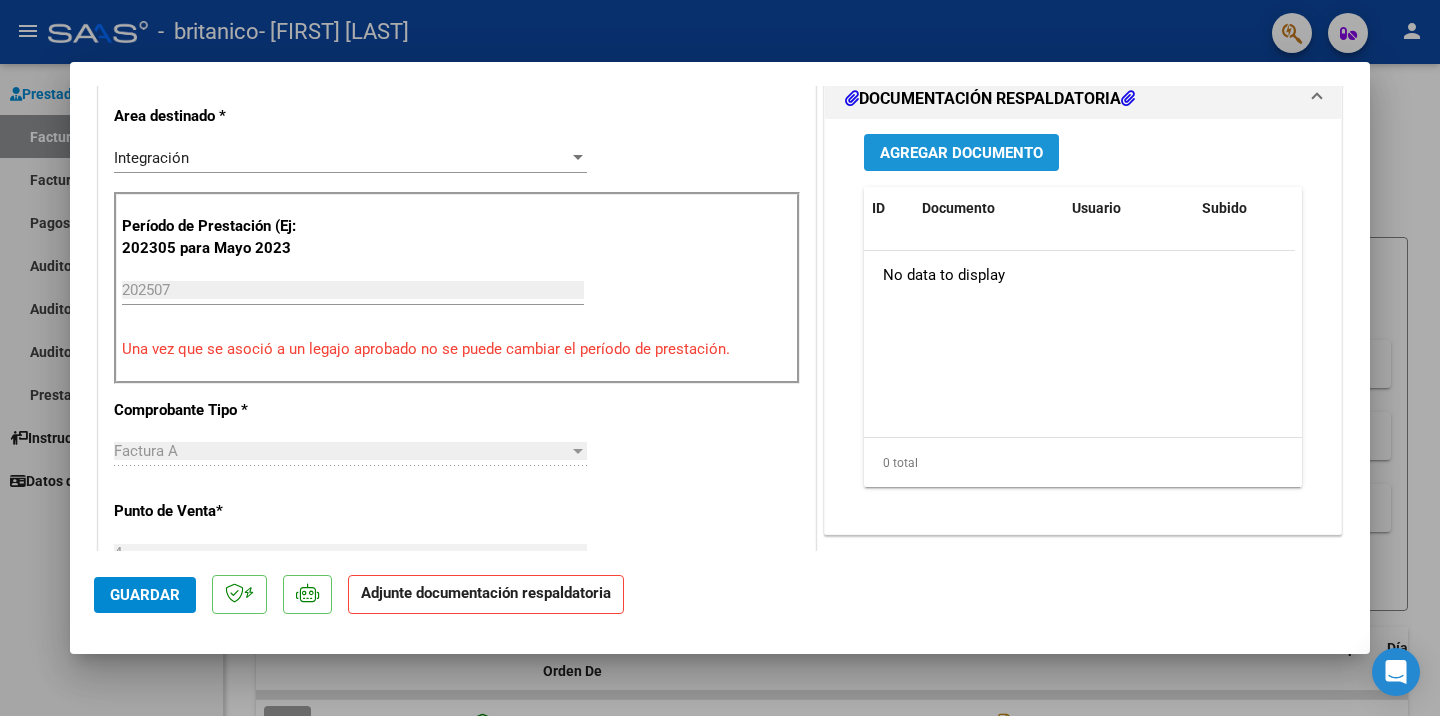 click on "Agregar Documento" at bounding box center (961, 152) 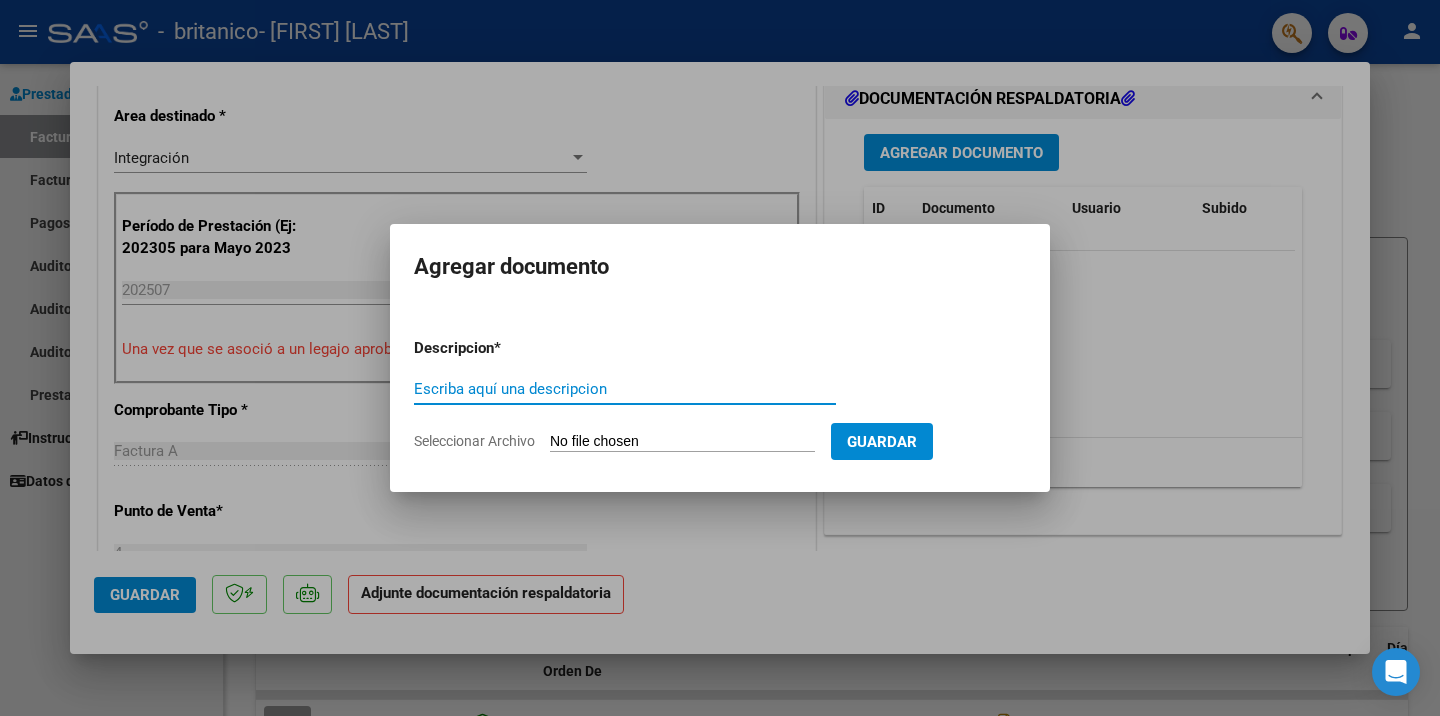 click on "Escriba aquí una descripcion" at bounding box center [625, 389] 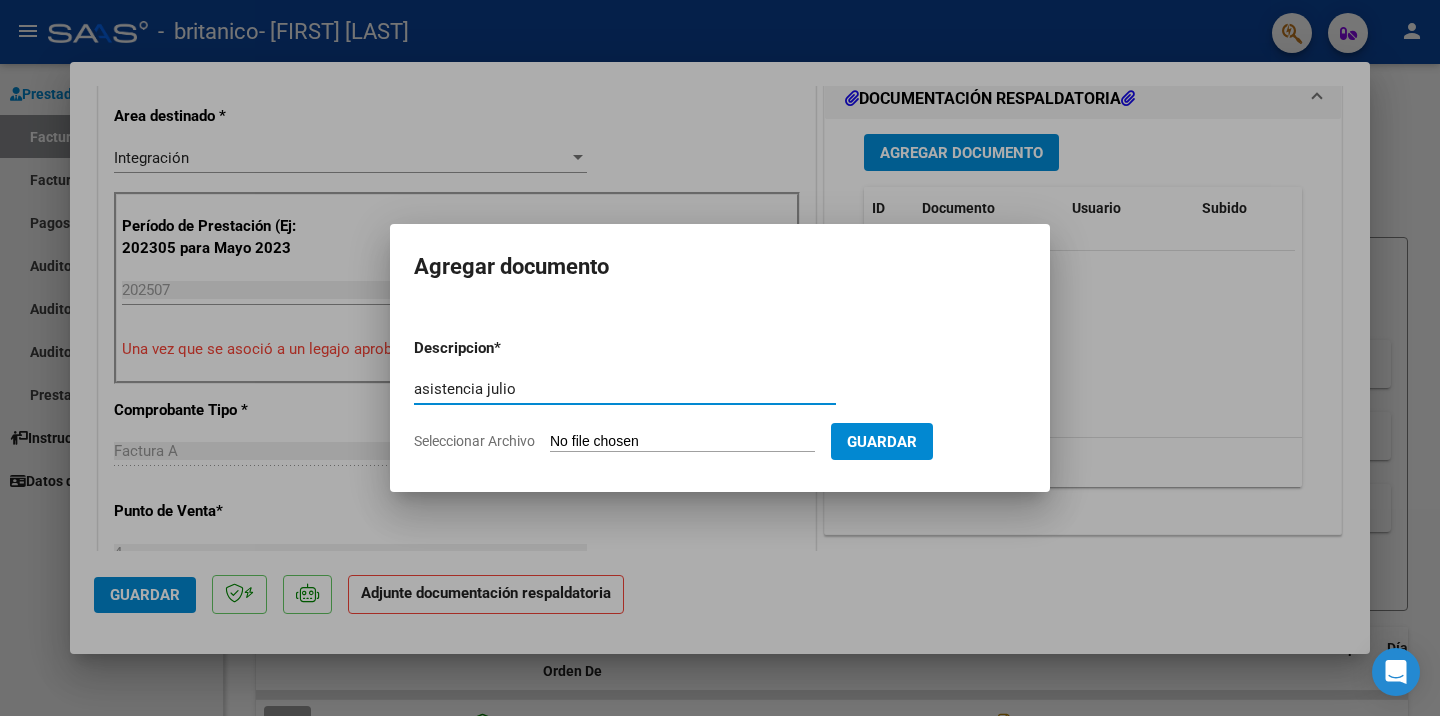 type on "asistencia julio" 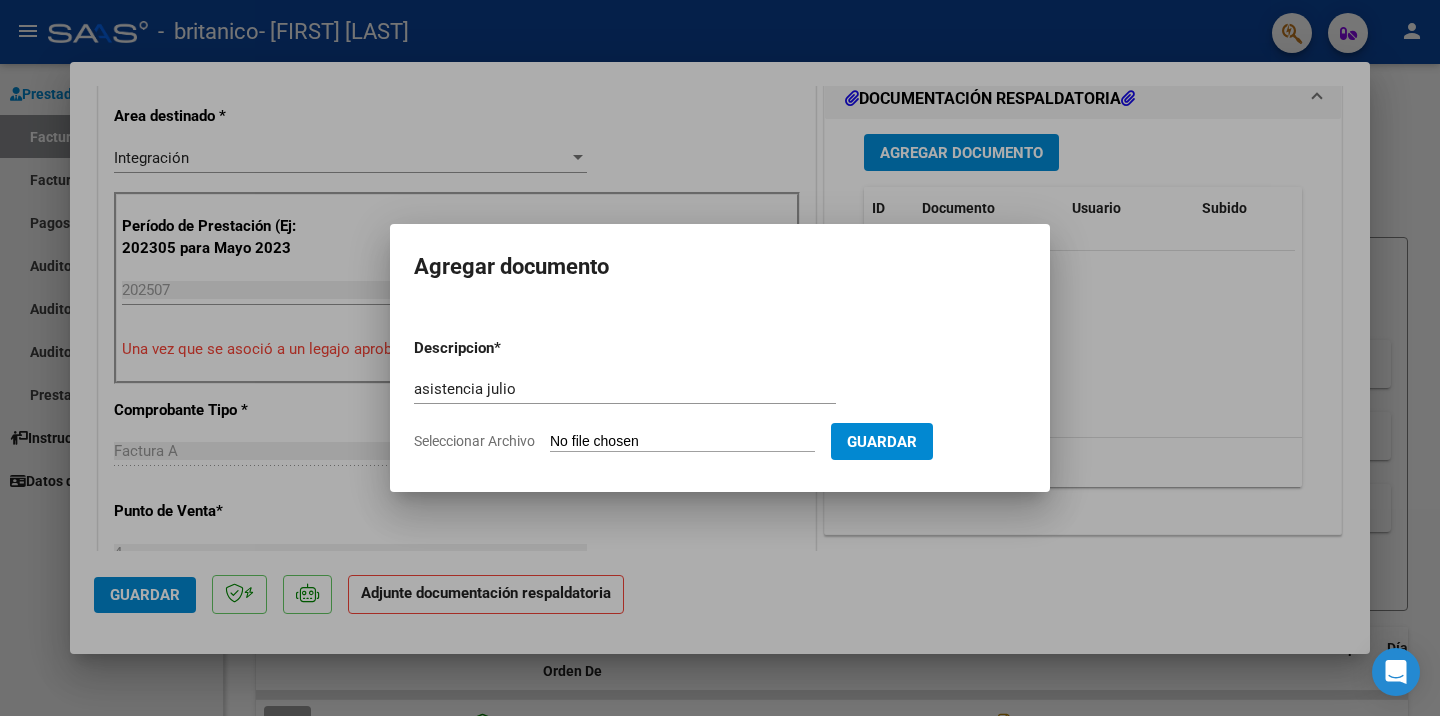 type on "C:\fakepath\PL JUL FONO [LAST].pdf" 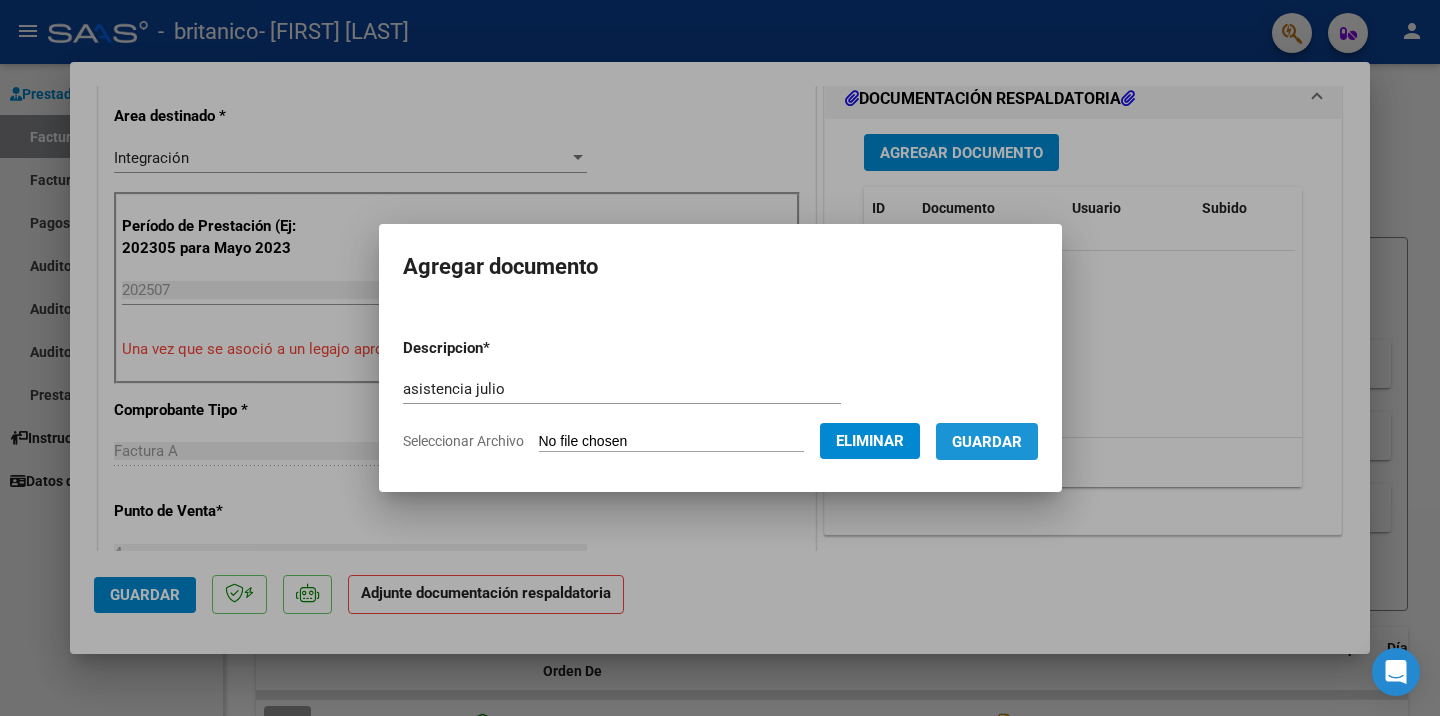 click on "Guardar" at bounding box center [987, 442] 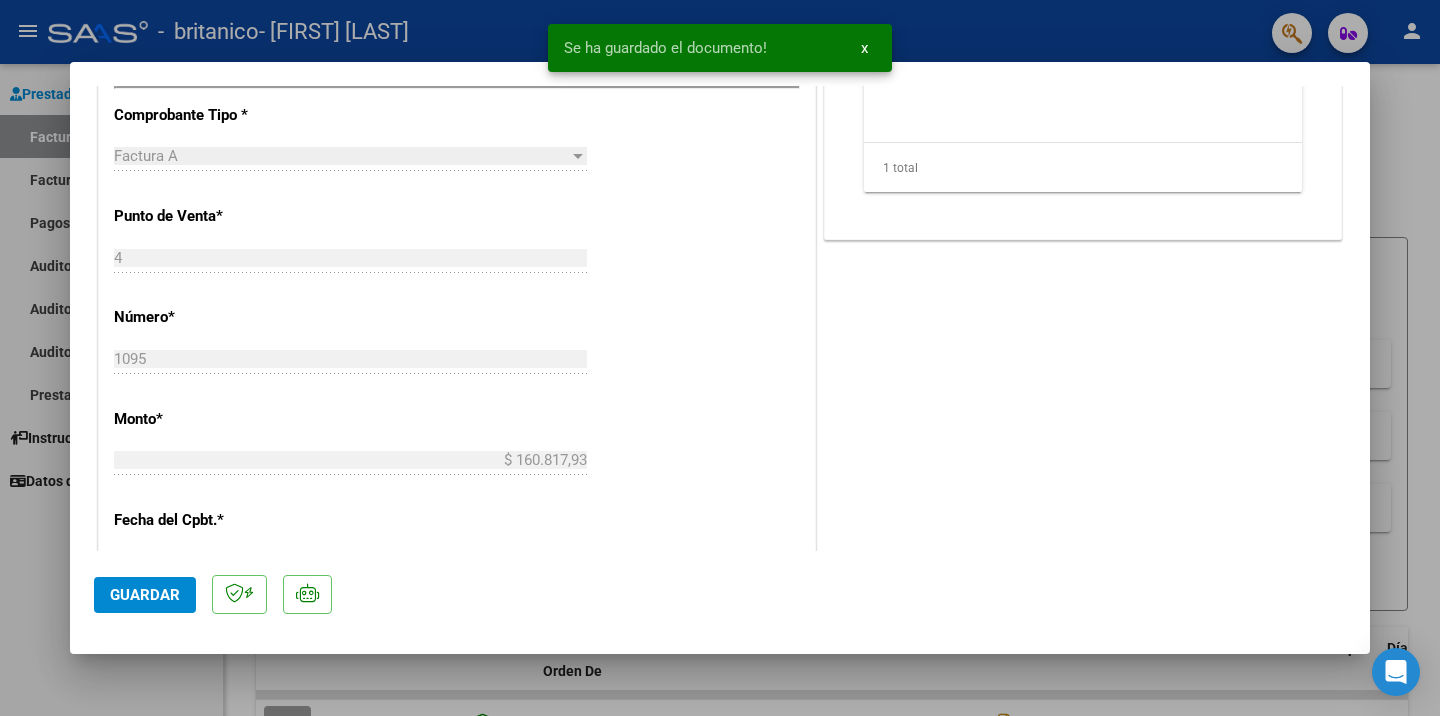 scroll, scrollTop: 824, scrollLeft: 0, axis: vertical 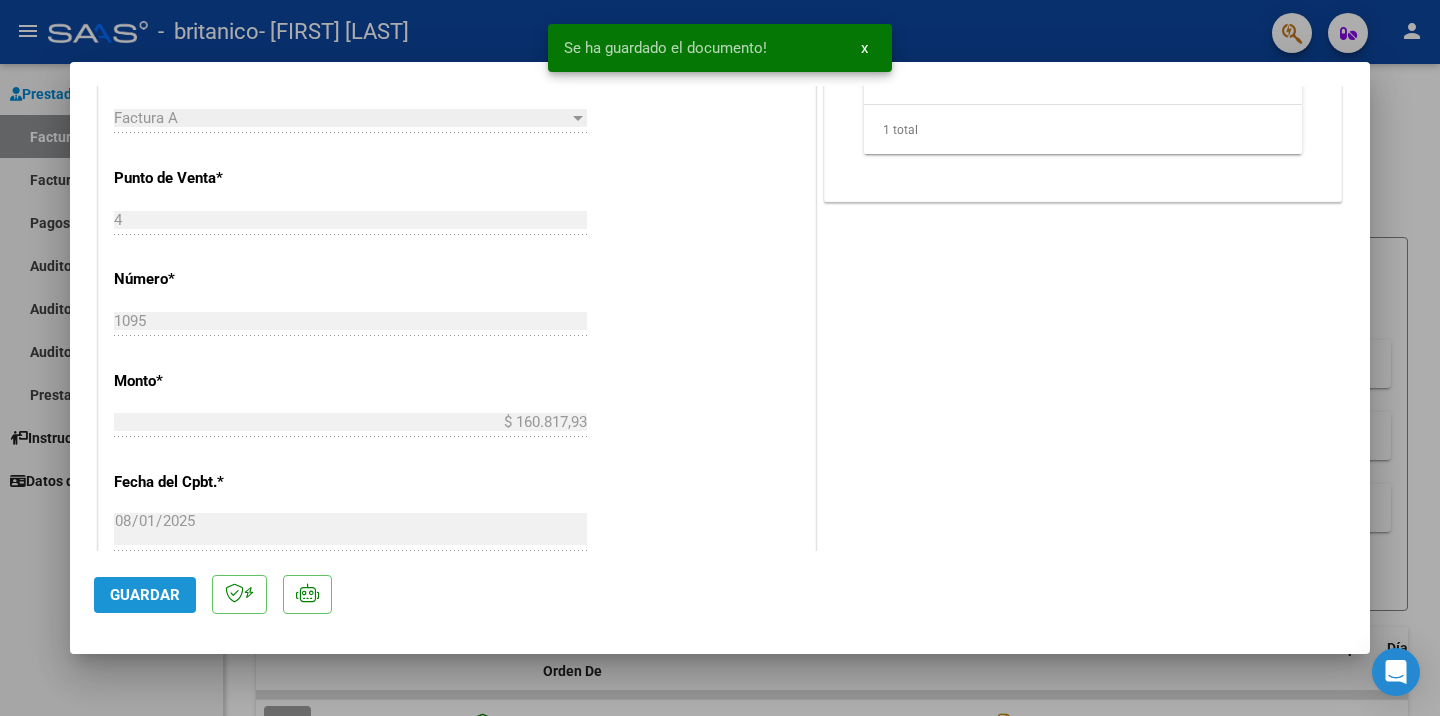 click on "Guardar" 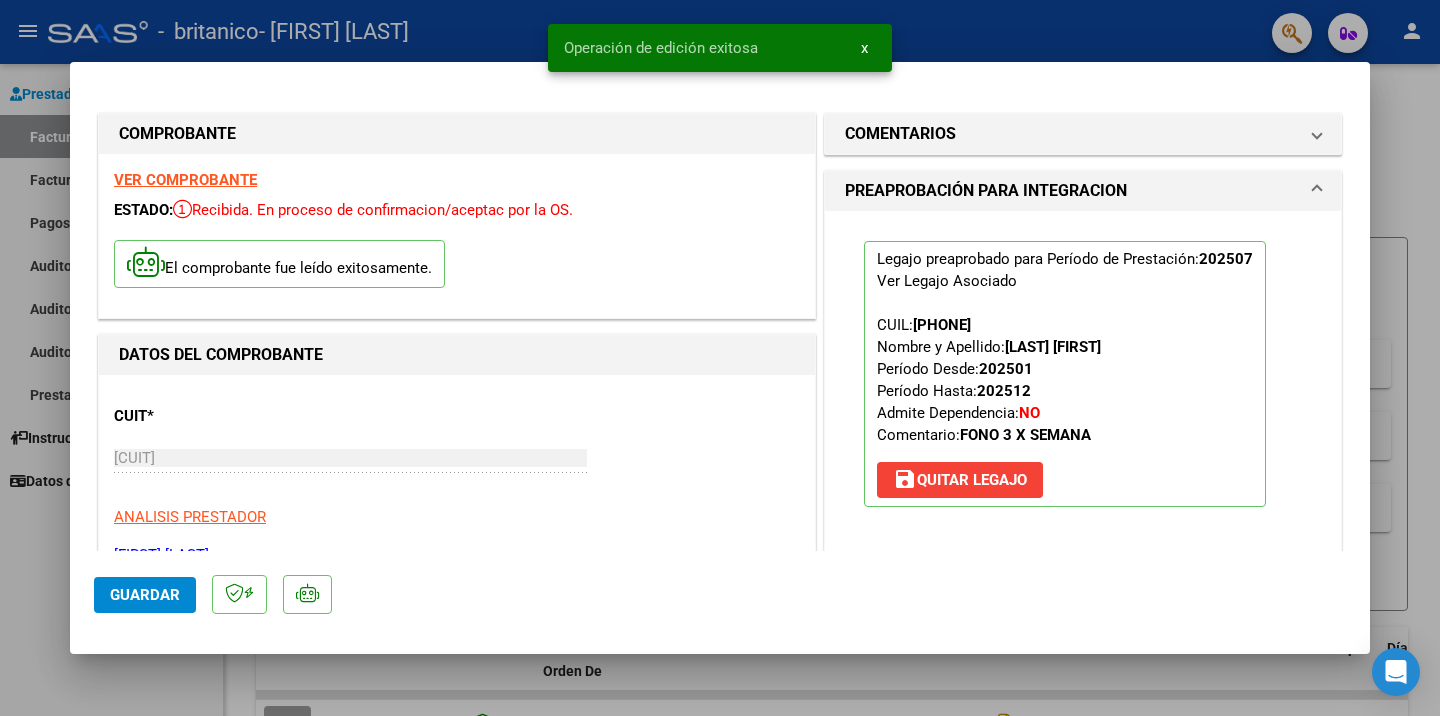 scroll, scrollTop: 0, scrollLeft: 0, axis: both 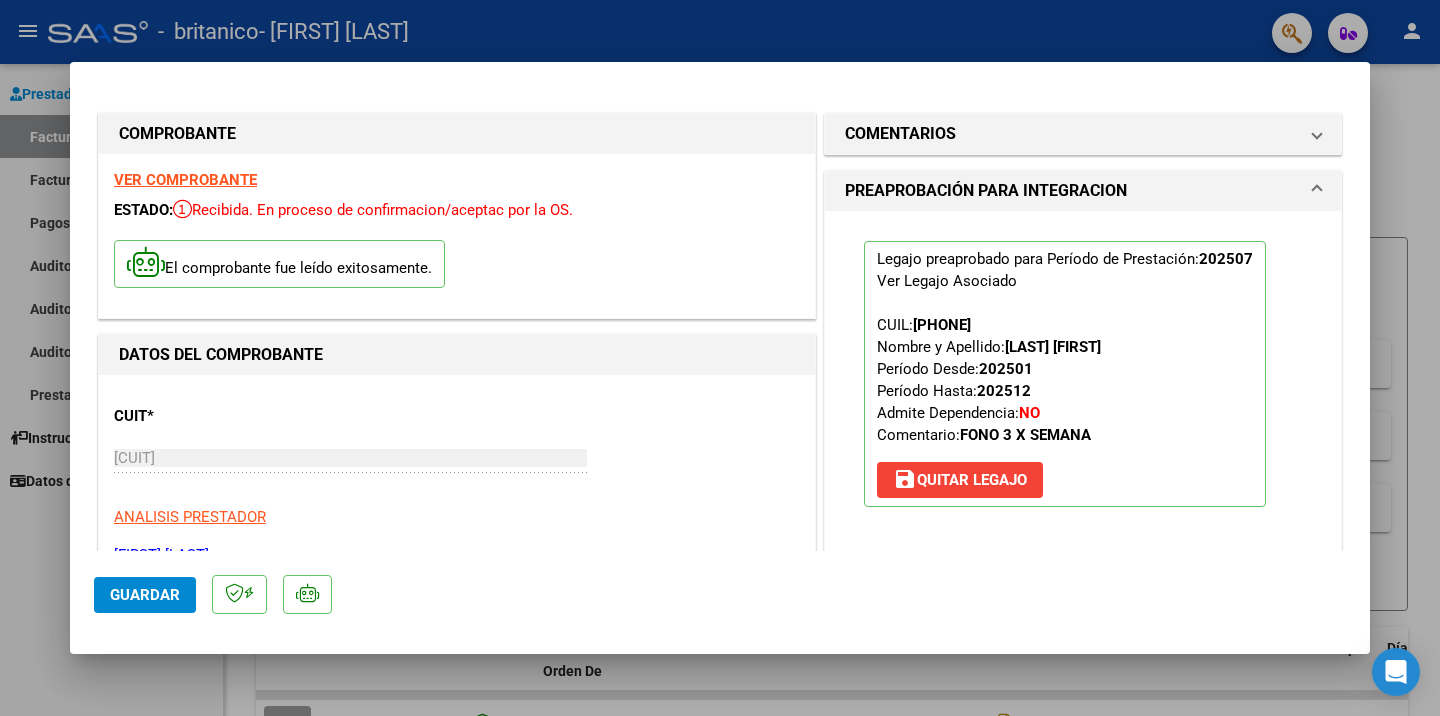 click at bounding box center (720, 358) 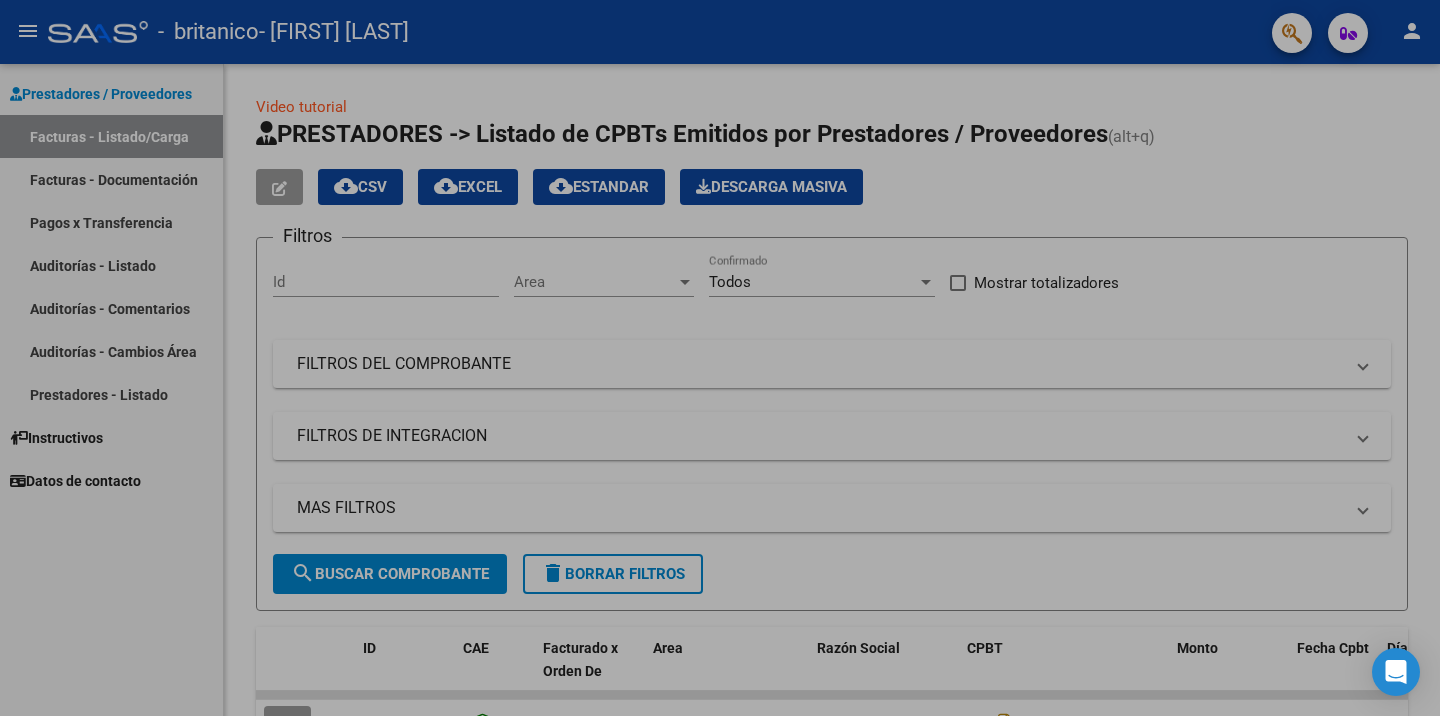 type 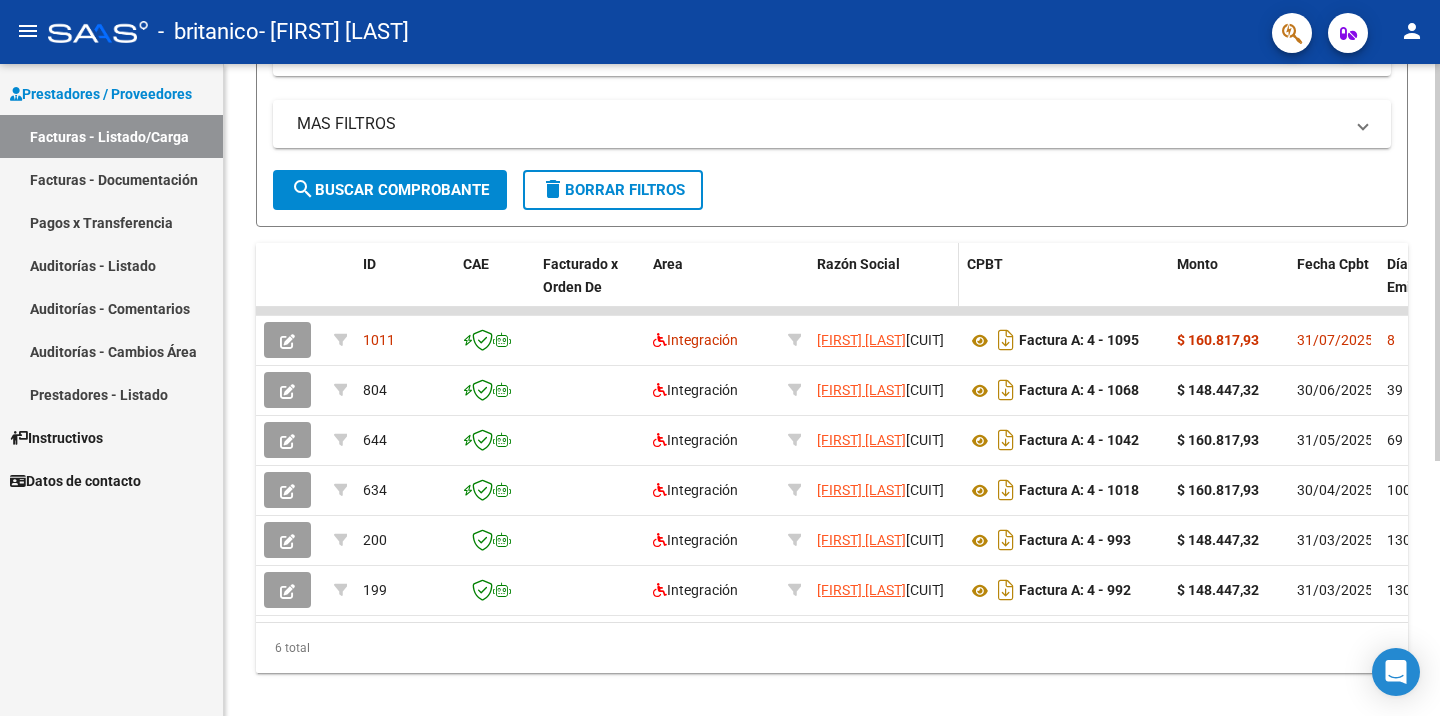 scroll, scrollTop: 372, scrollLeft: 0, axis: vertical 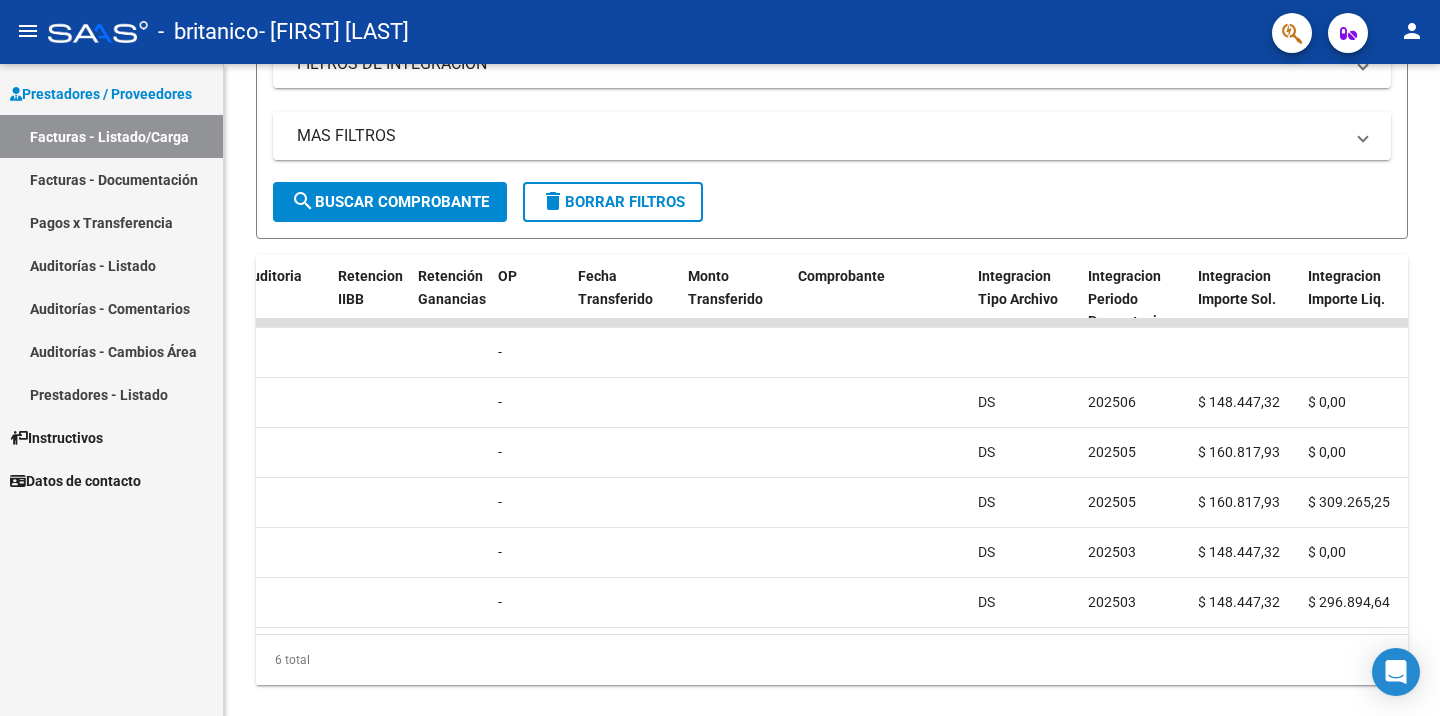 click on "person" 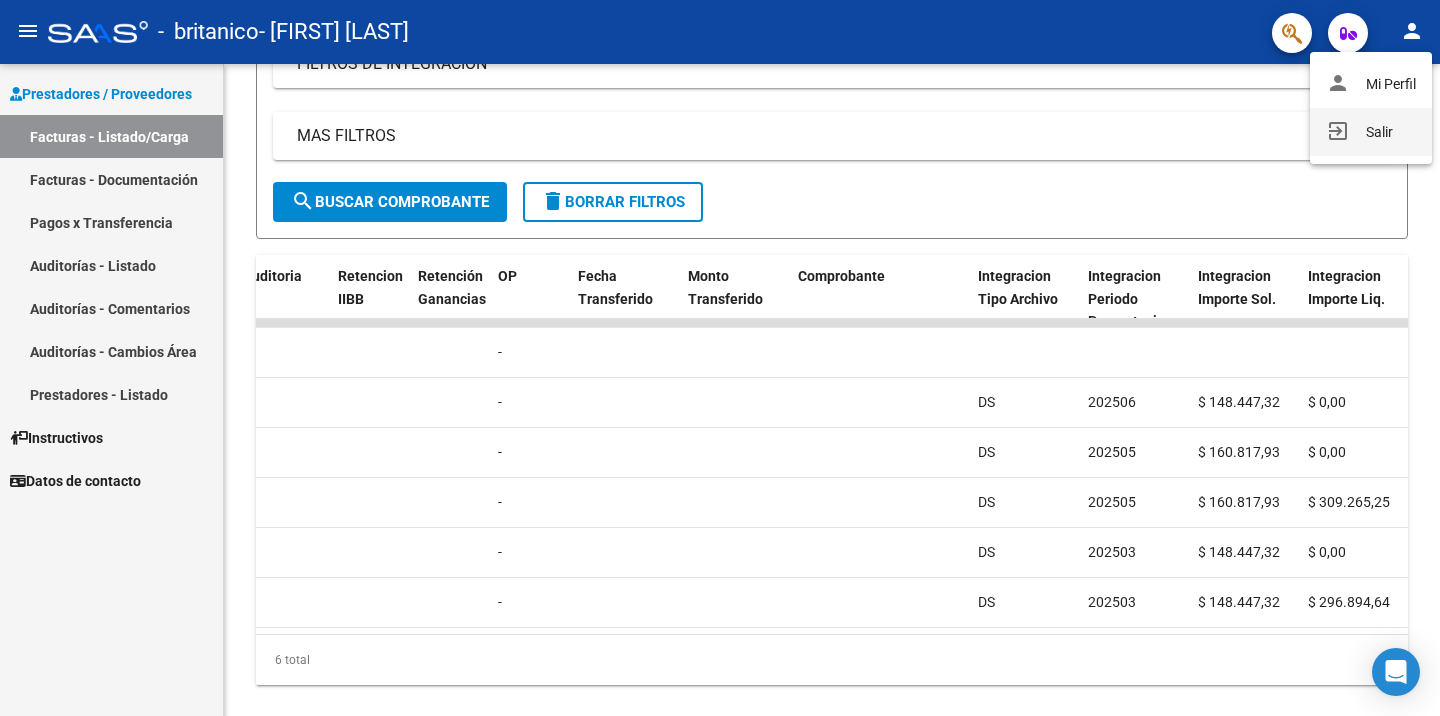 click on "exit_to_app  Salir" at bounding box center [1371, 132] 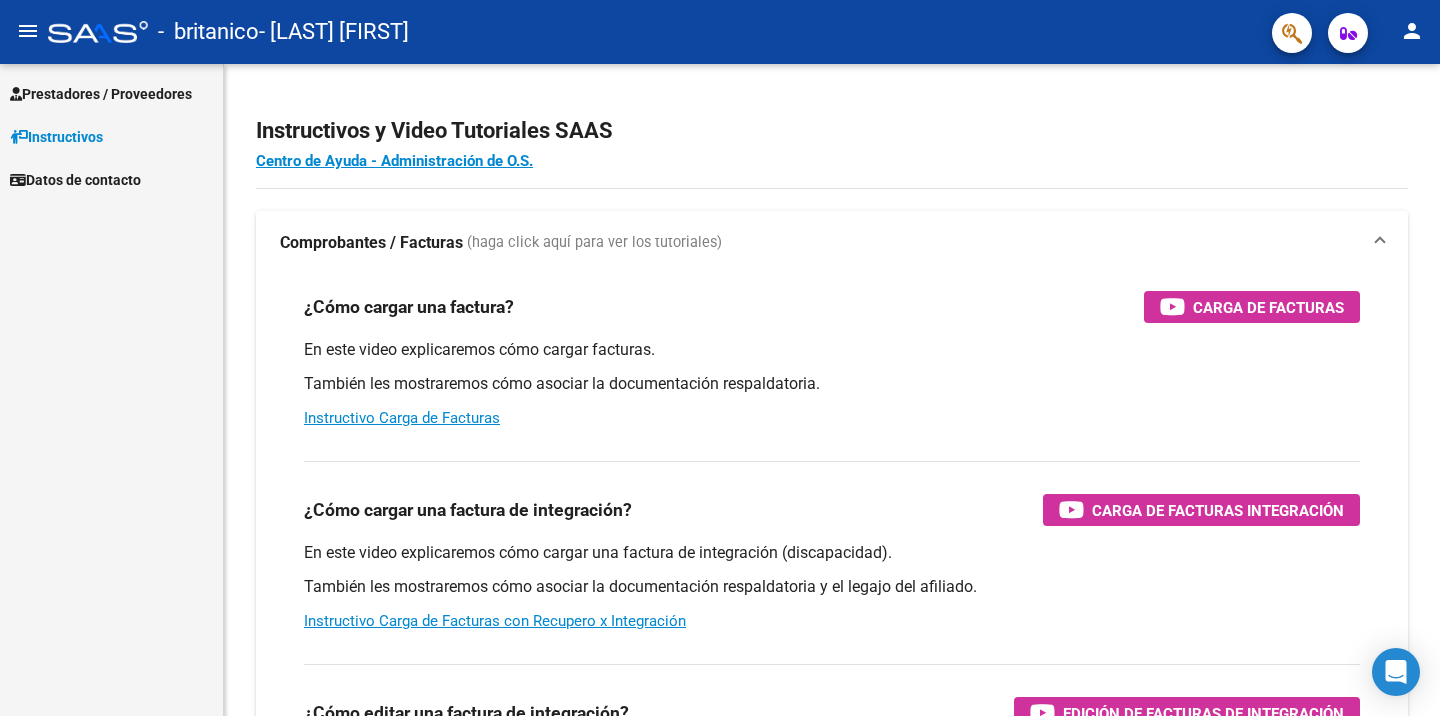 scroll, scrollTop: 0, scrollLeft: 0, axis: both 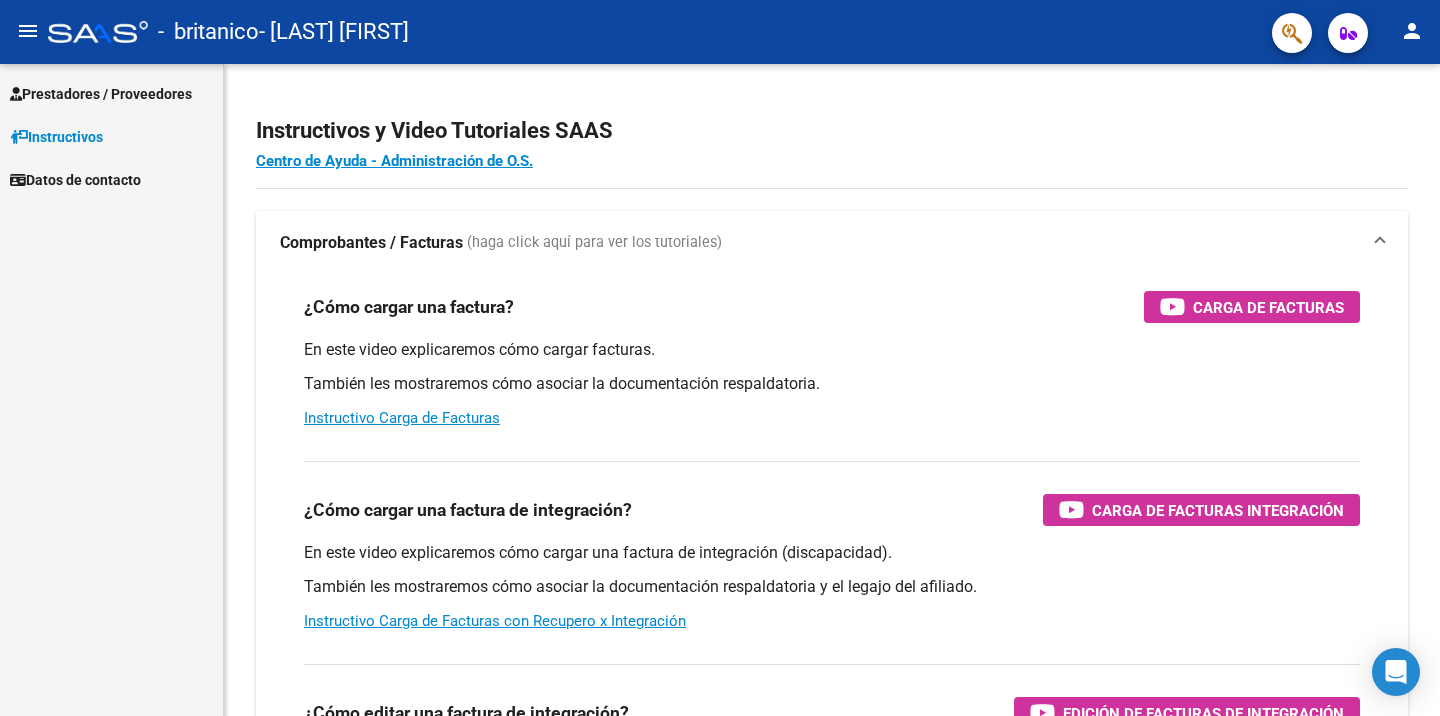 click on "Prestadores / Proveedores" at bounding box center (101, 94) 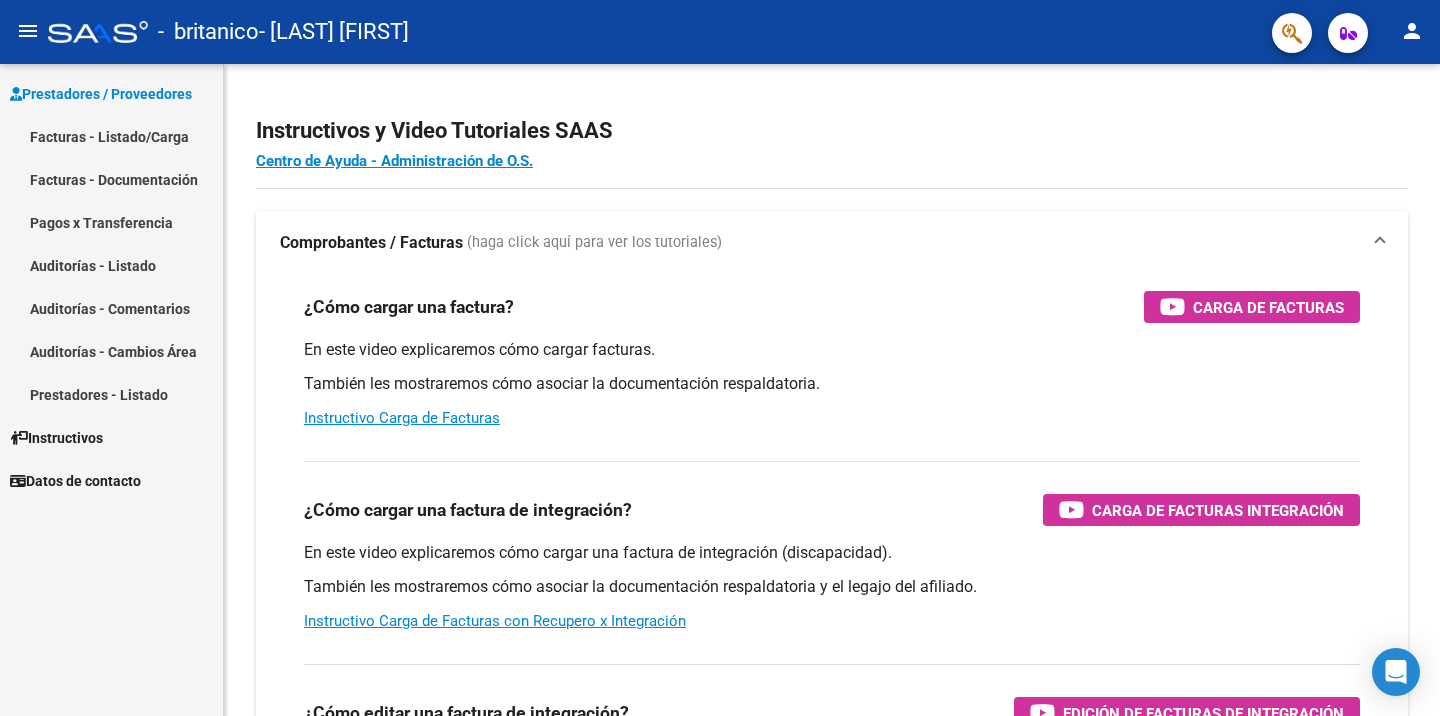 click on "Facturas - Listado/Carga" at bounding box center (111, 136) 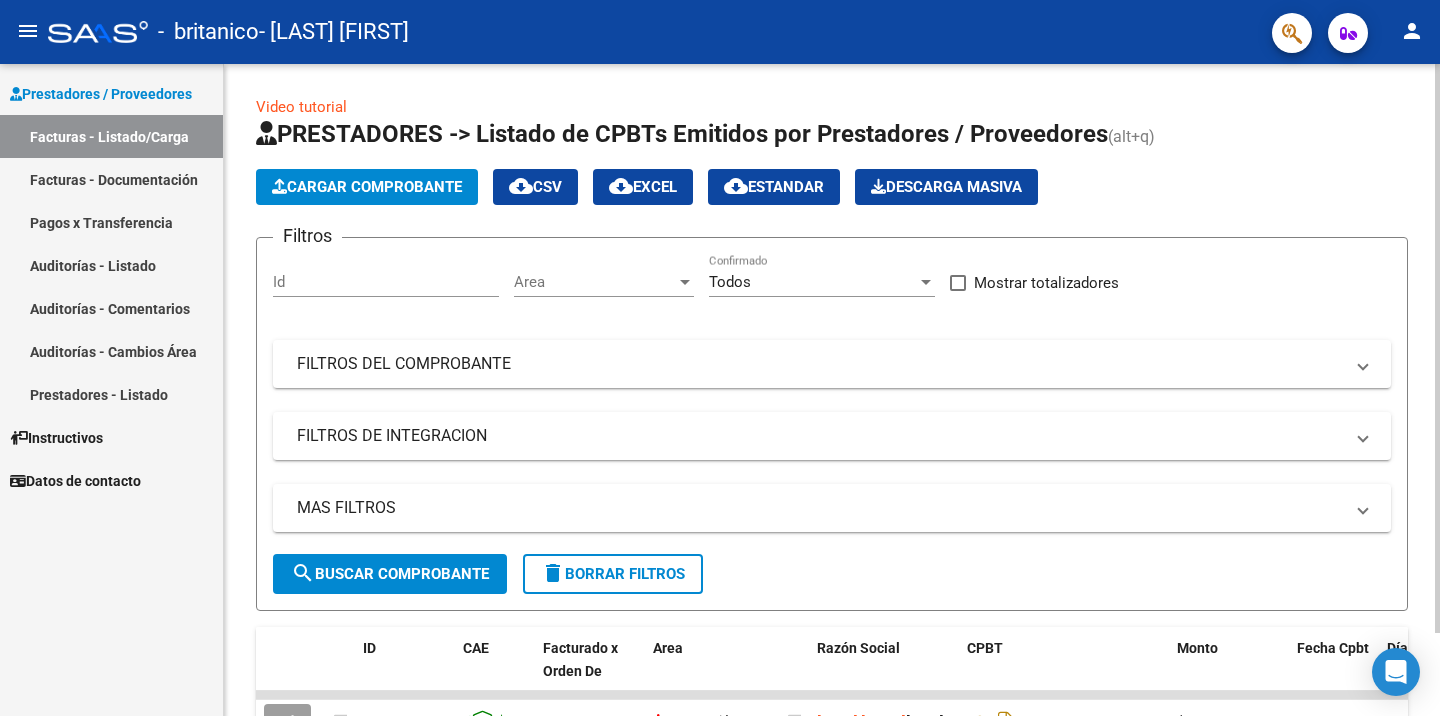 click on "Cargar Comprobante" 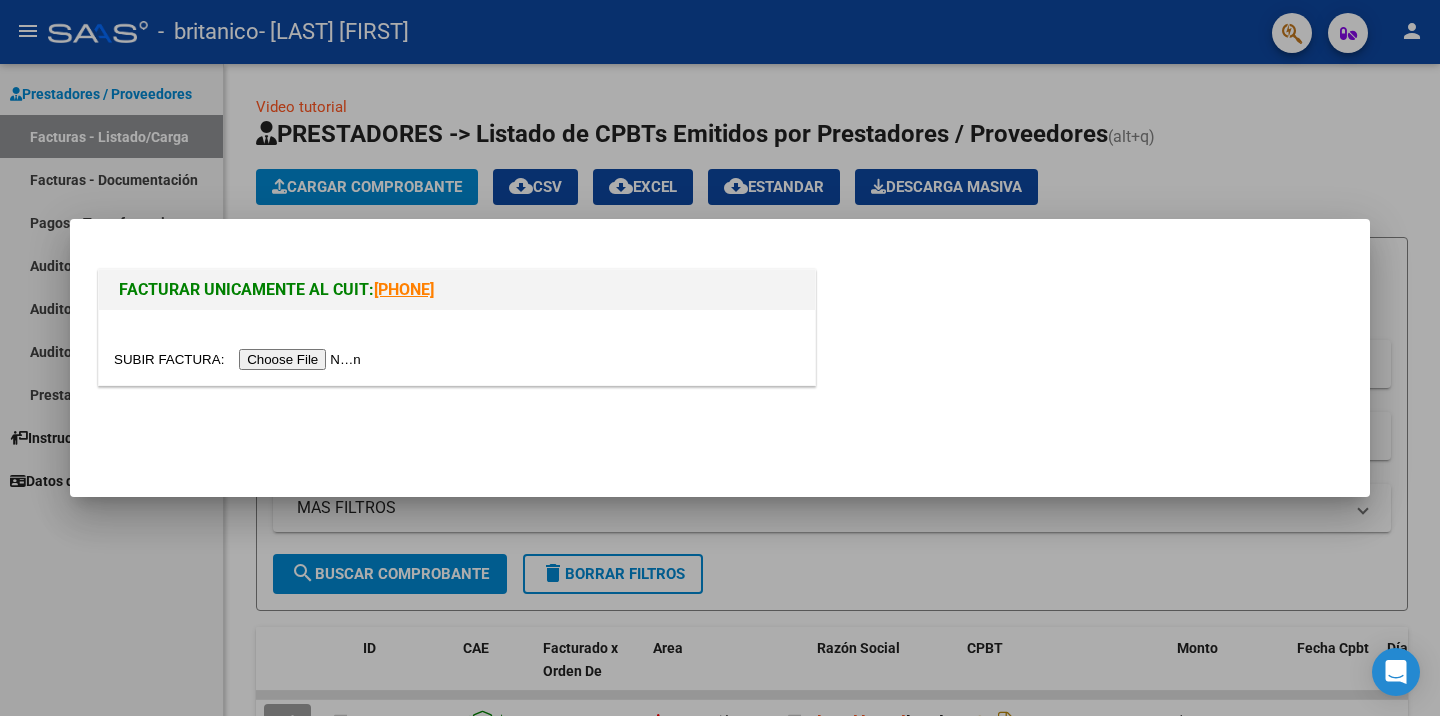 click at bounding box center [240, 359] 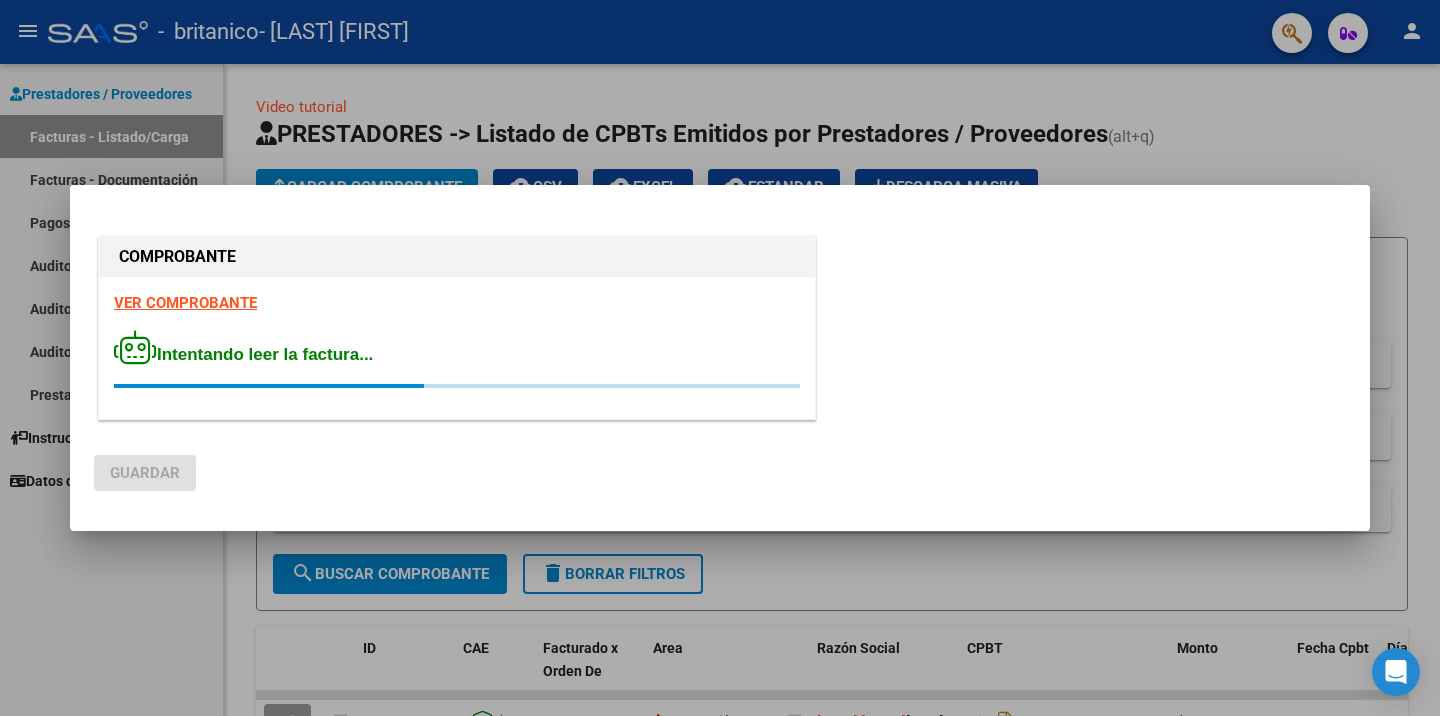 scroll, scrollTop: 0, scrollLeft: 0, axis: both 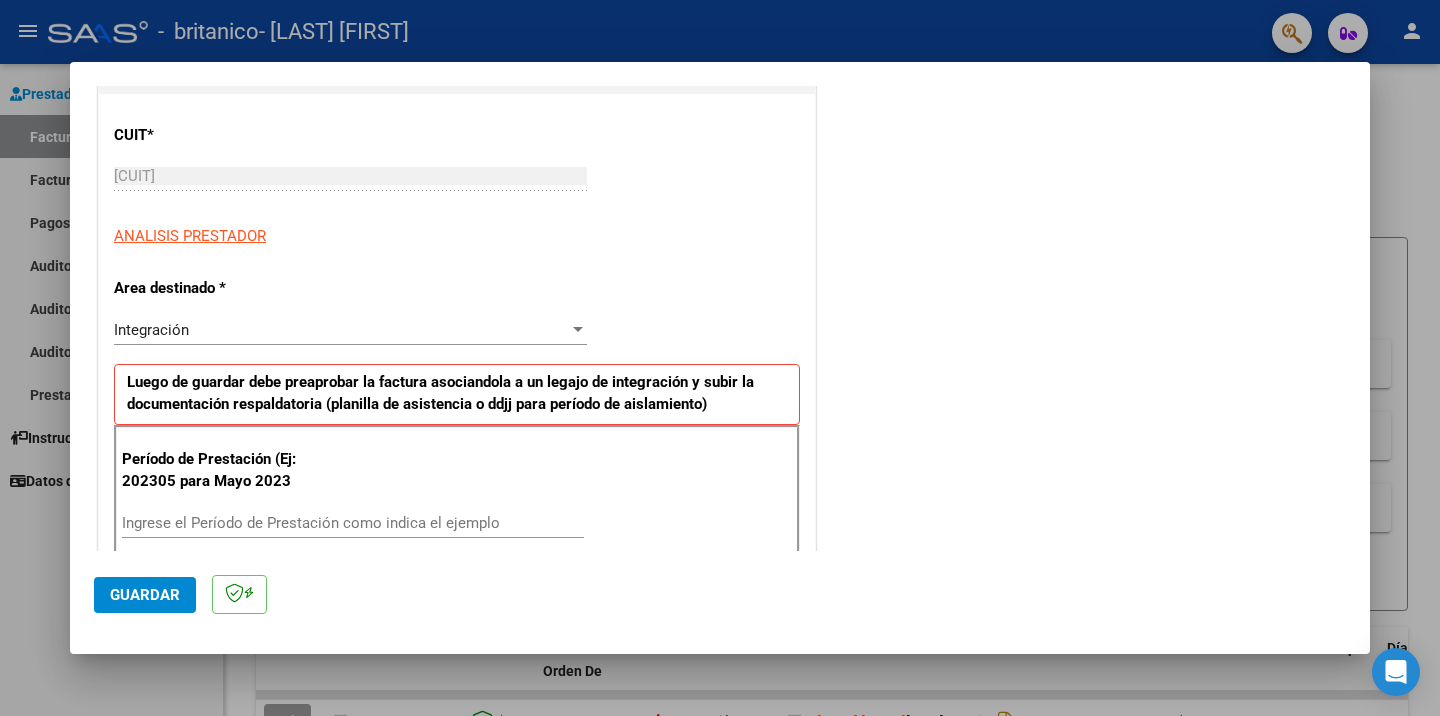 click on "Ingrese el Período de Prestación como indica el ejemplo" at bounding box center (353, 523) 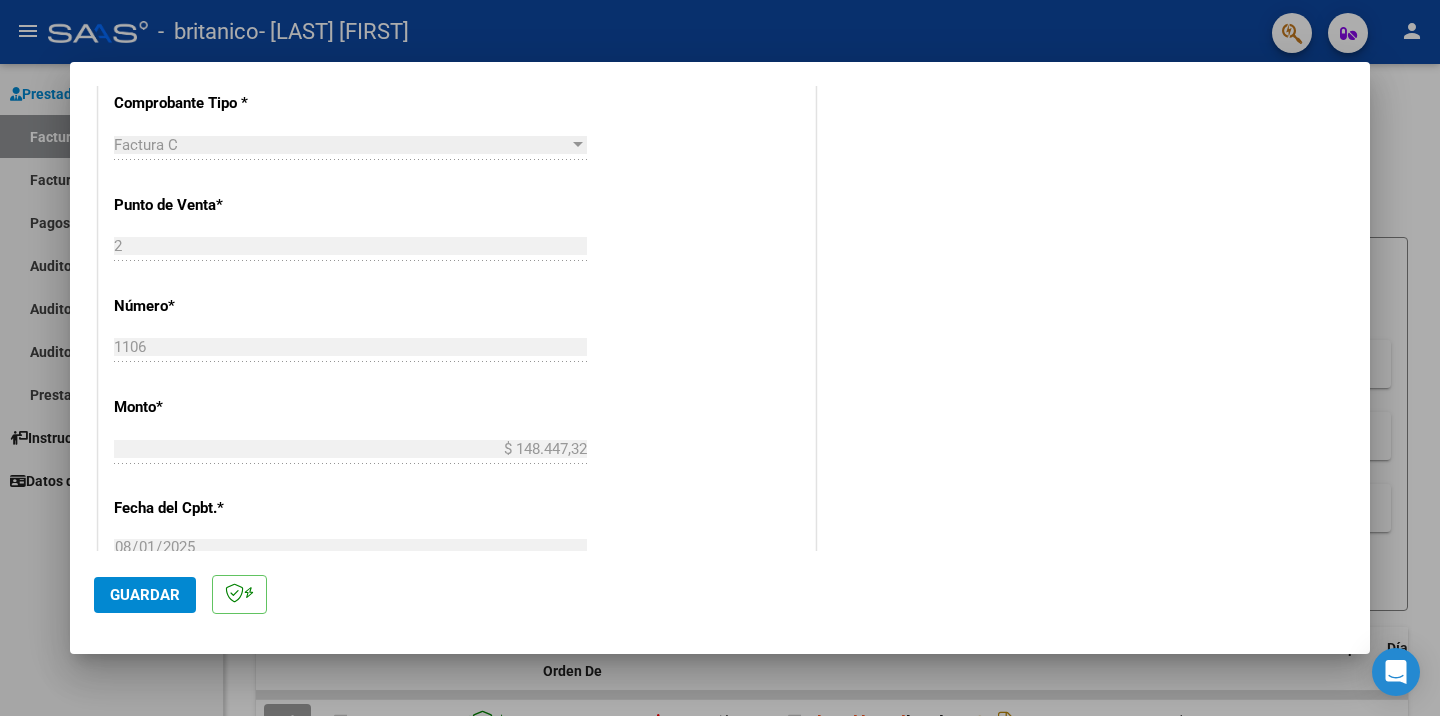 scroll, scrollTop: 735, scrollLeft: 0, axis: vertical 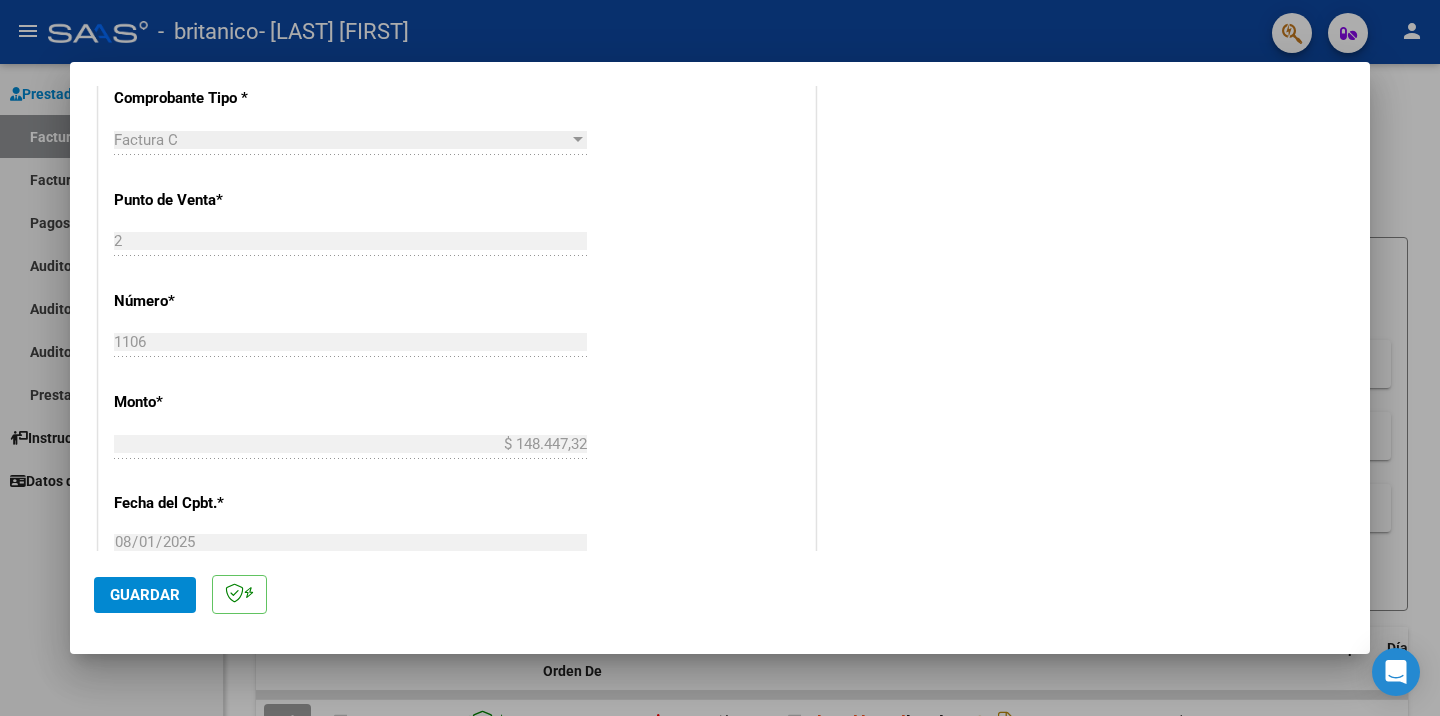 type on "202507" 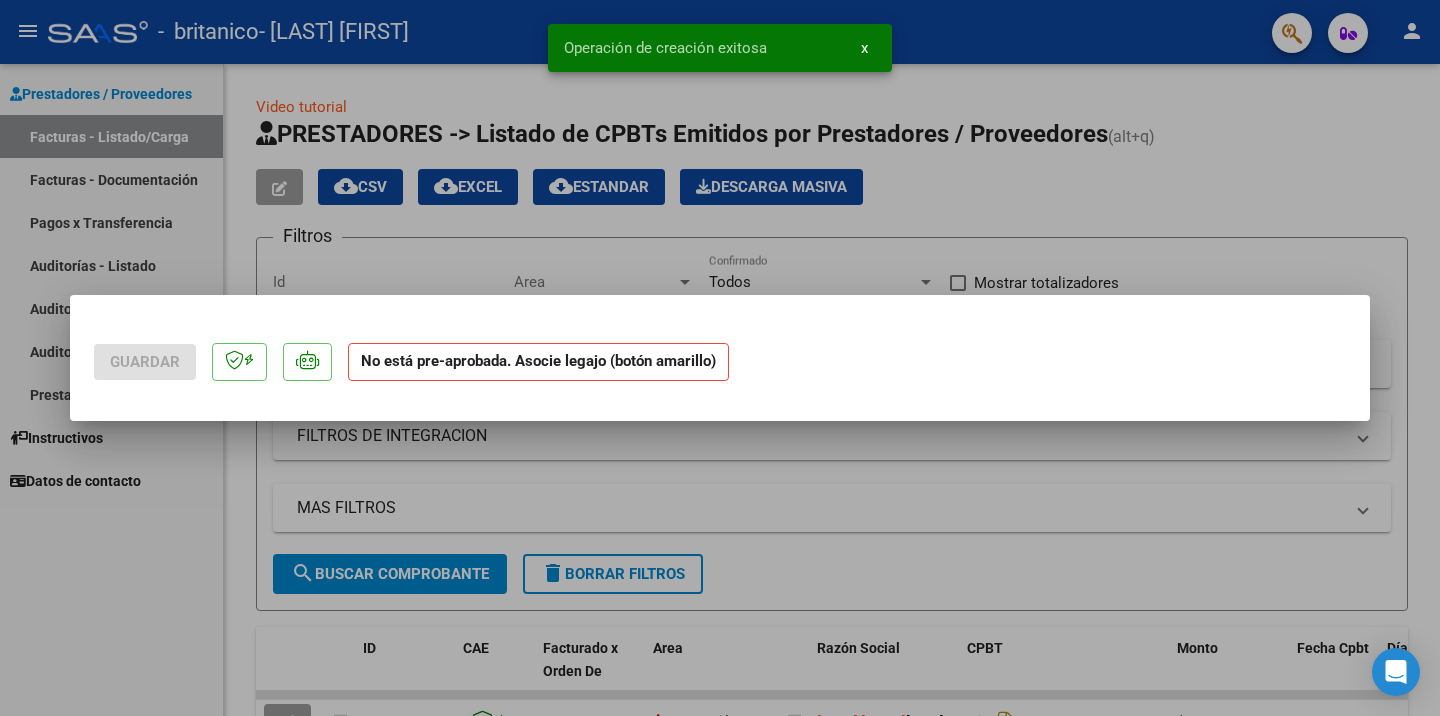 scroll, scrollTop: 0, scrollLeft: 0, axis: both 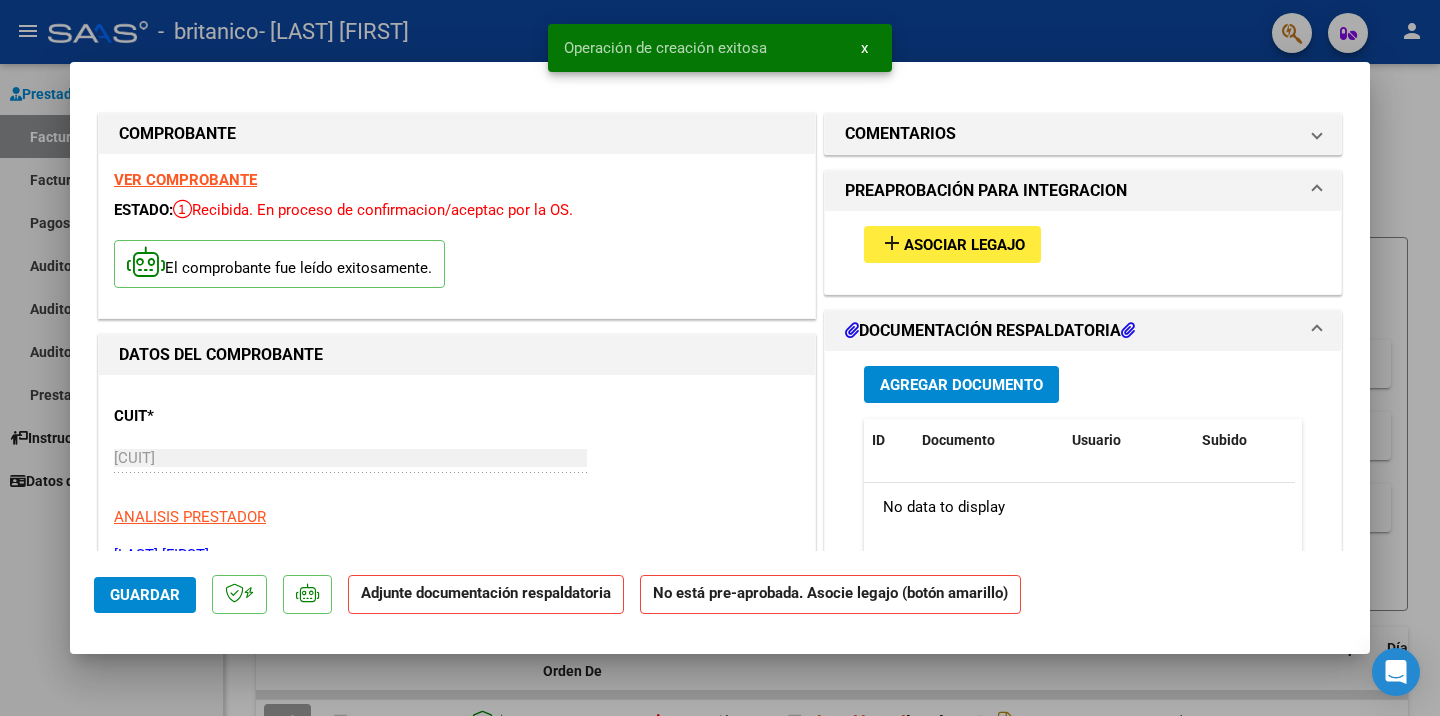 click on "Asociar Legajo" at bounding box center [964, 245] 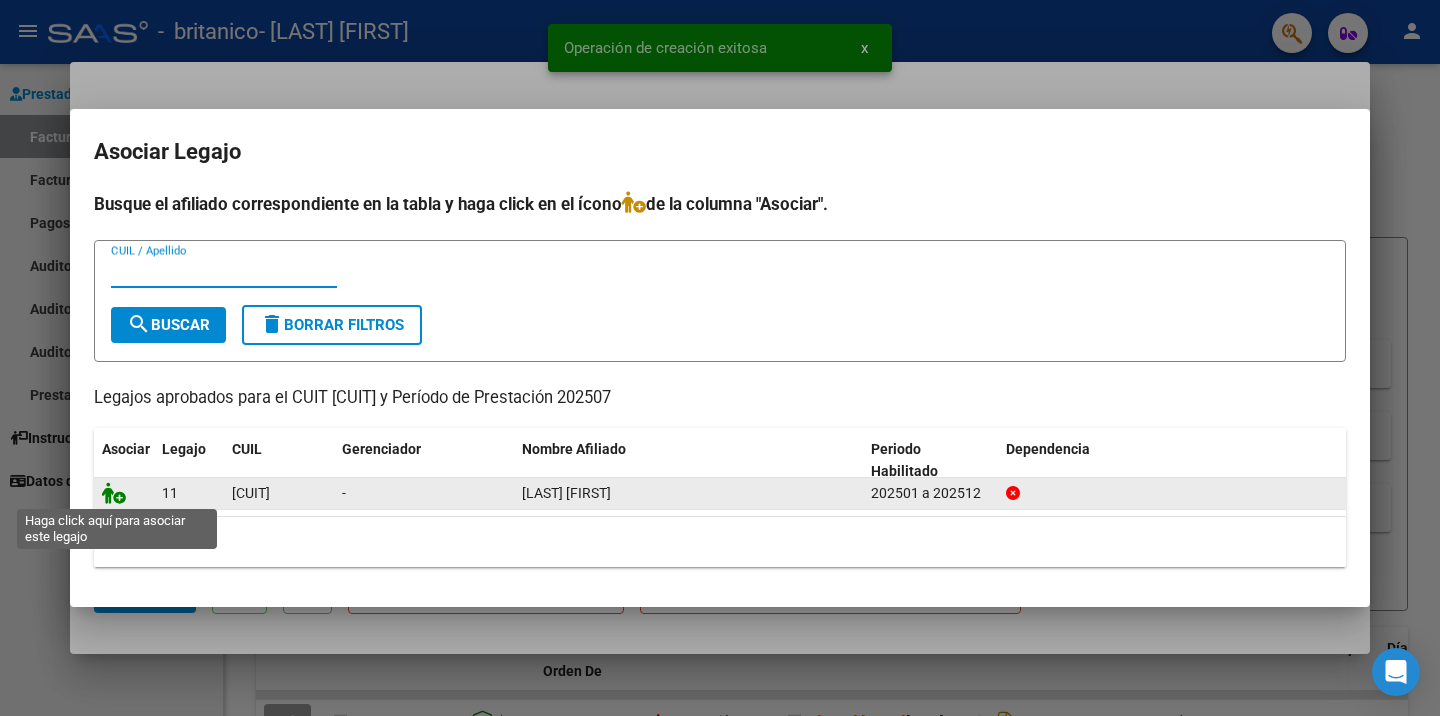 click 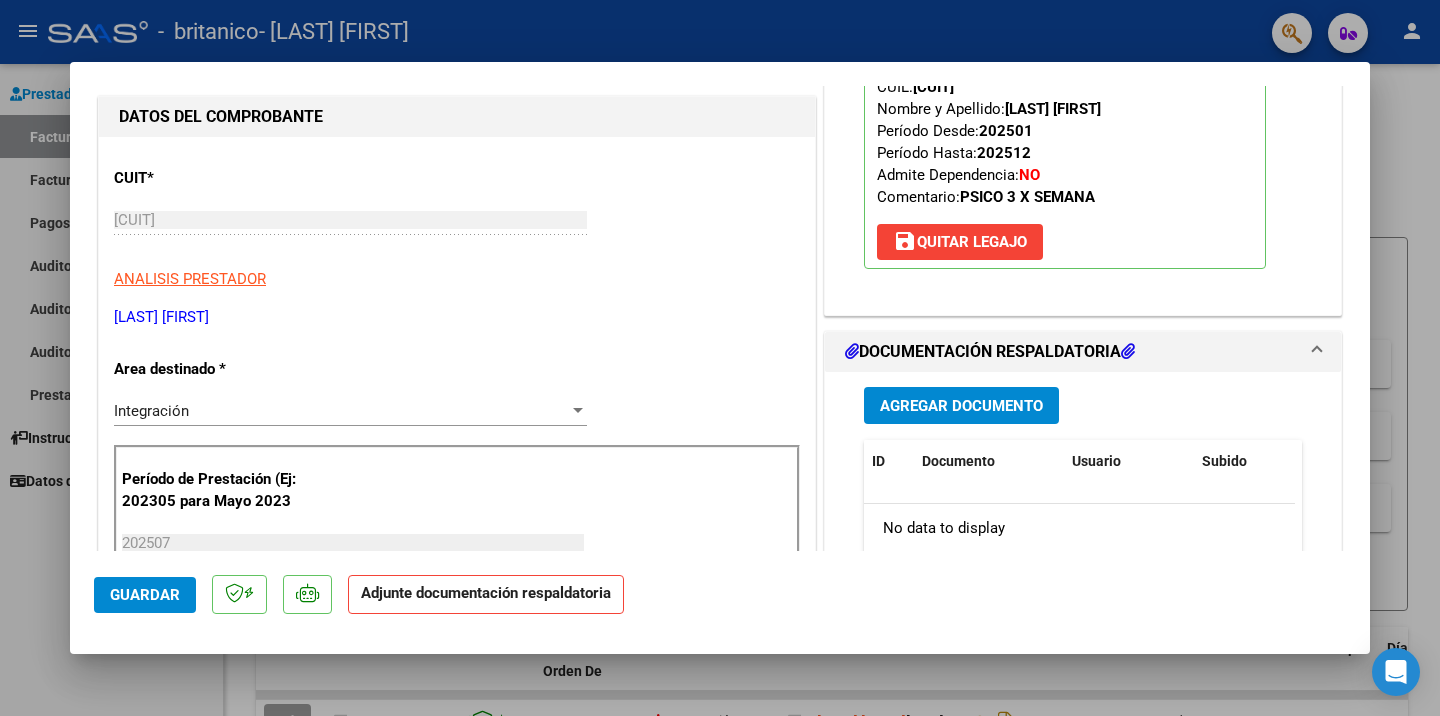 scroll, scrollTop: 242, scrollLeft: 0, axis: vertical 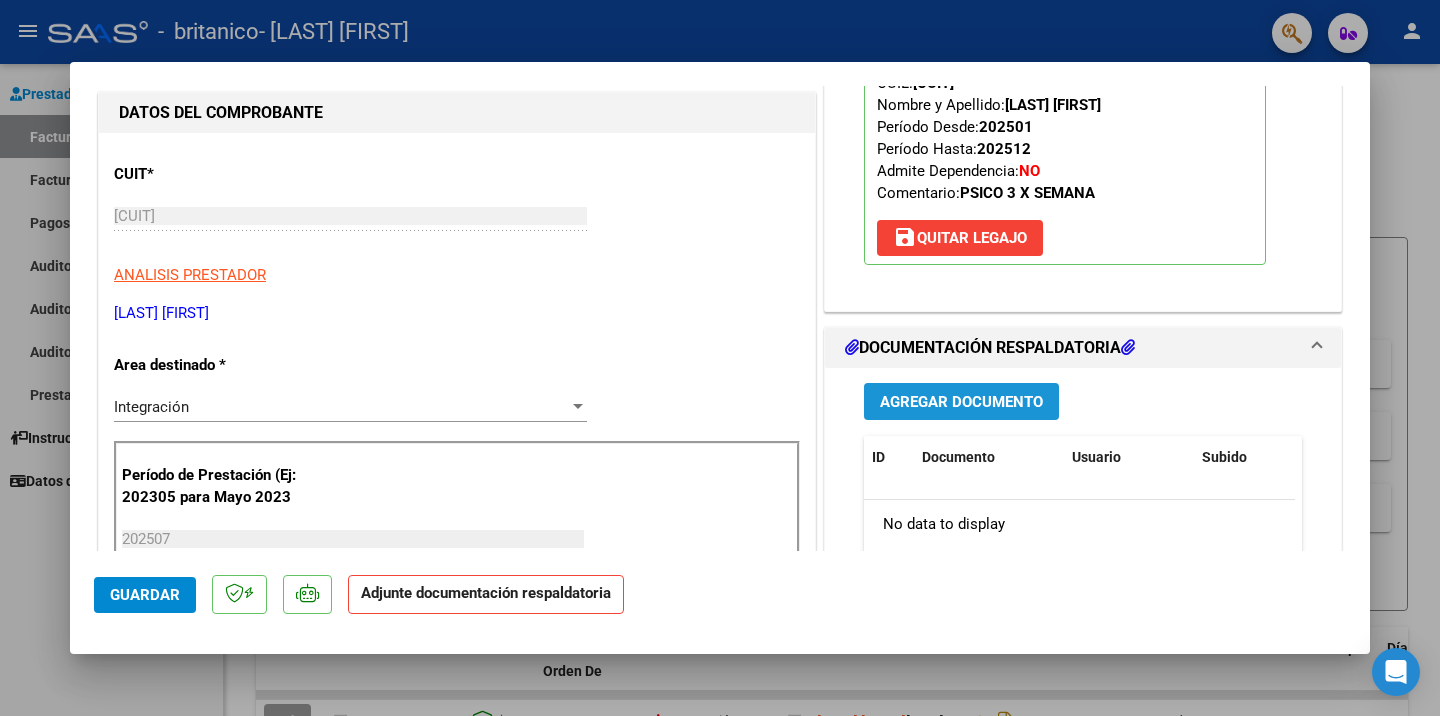 click on "Agregar Documento" at bounding box center (961, 402) 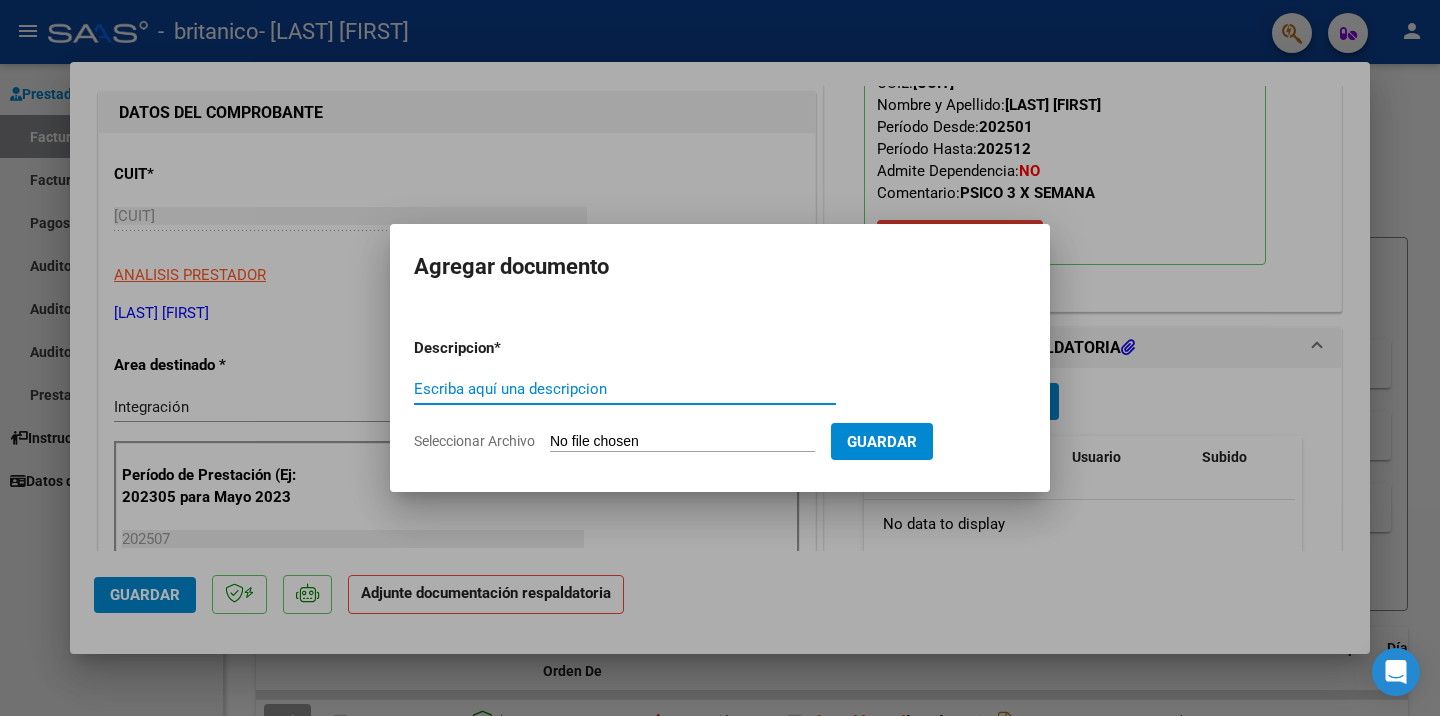 type on "s" 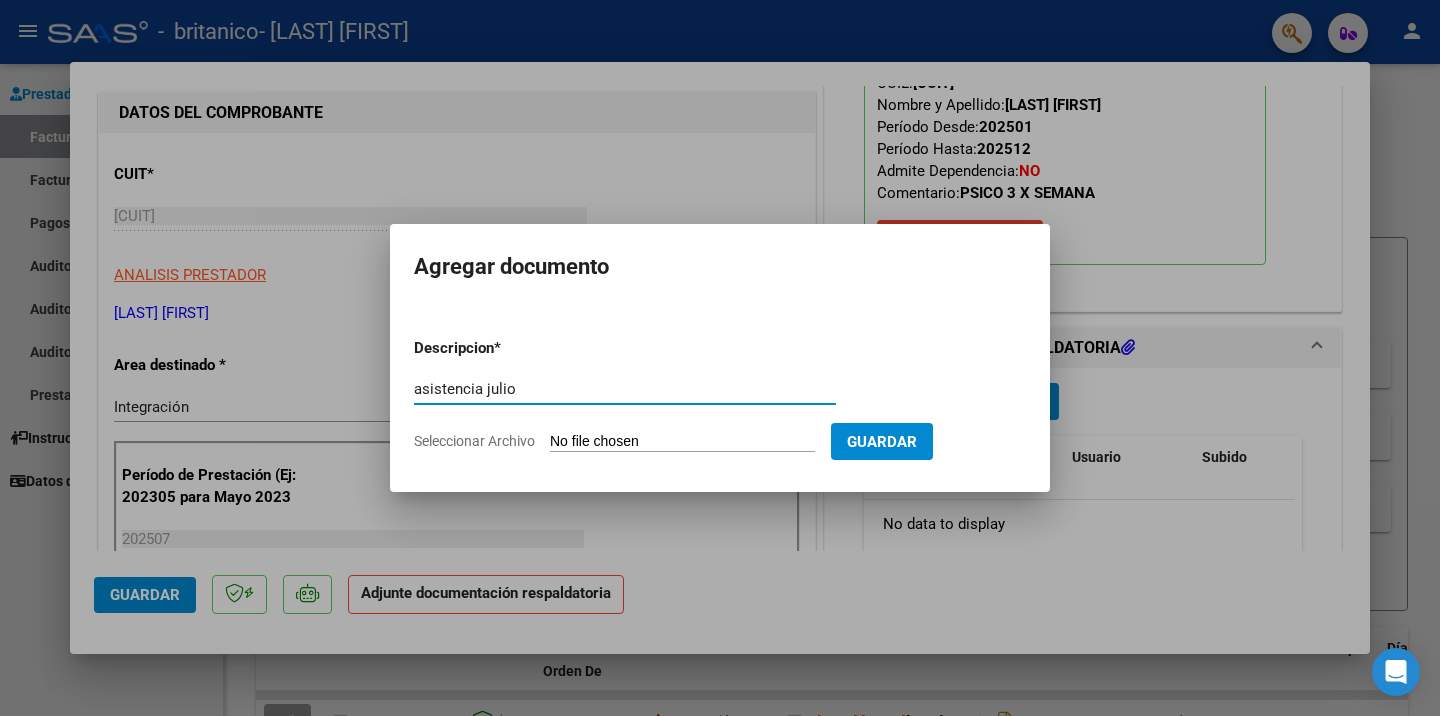 type on "asistencia julio" 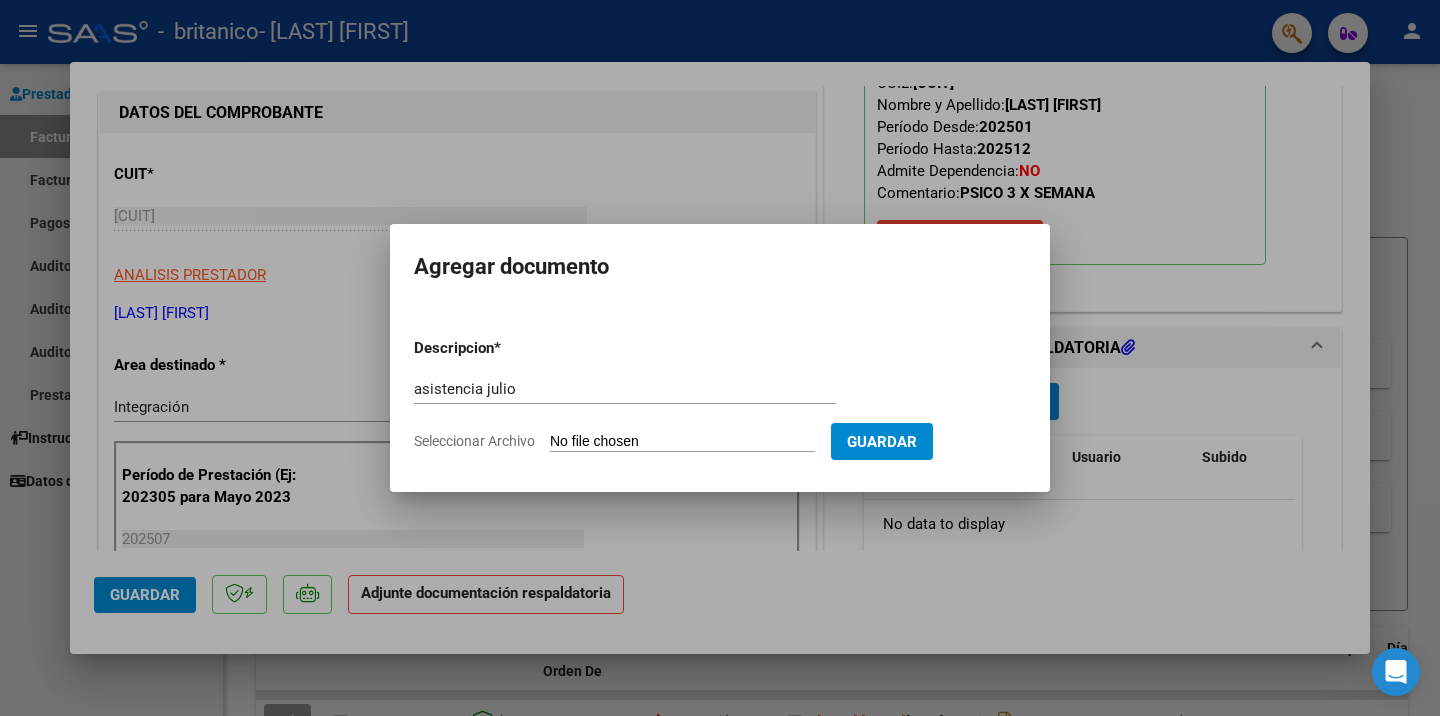 type on "C:\fakepath\PL JUL PSL CABRARO.pdf" 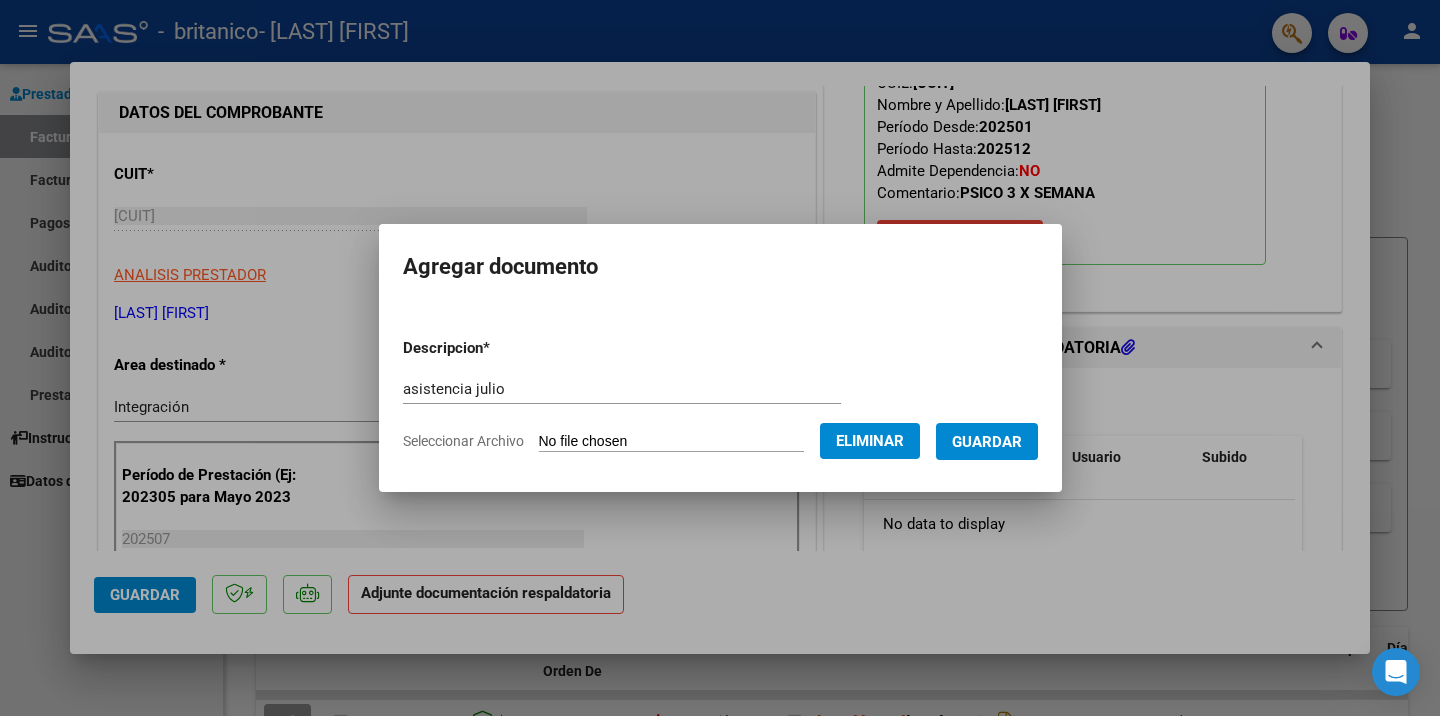 click on "Guardar" at bounding box center [987, 442] 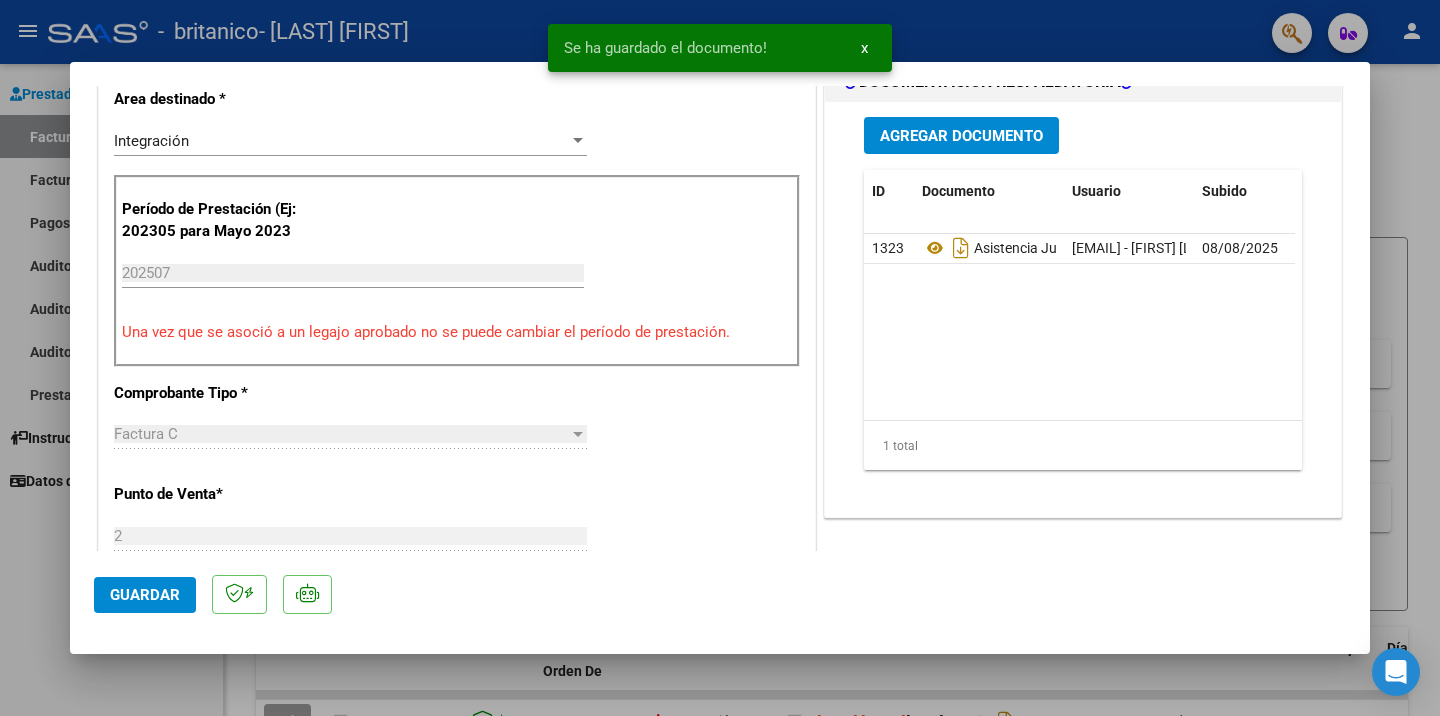 scroll, scrollTop: 524, scrollLeft: 0, axis: vertical 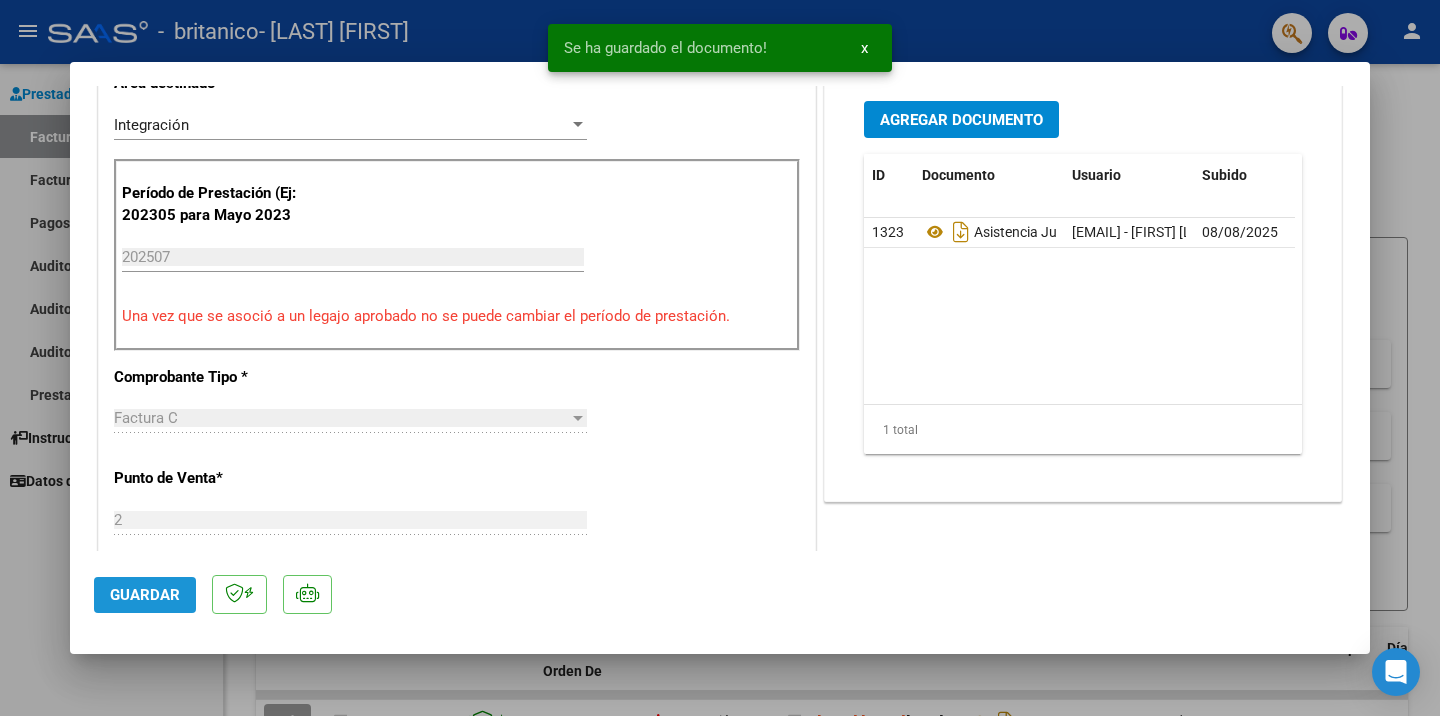click on "Guardar" 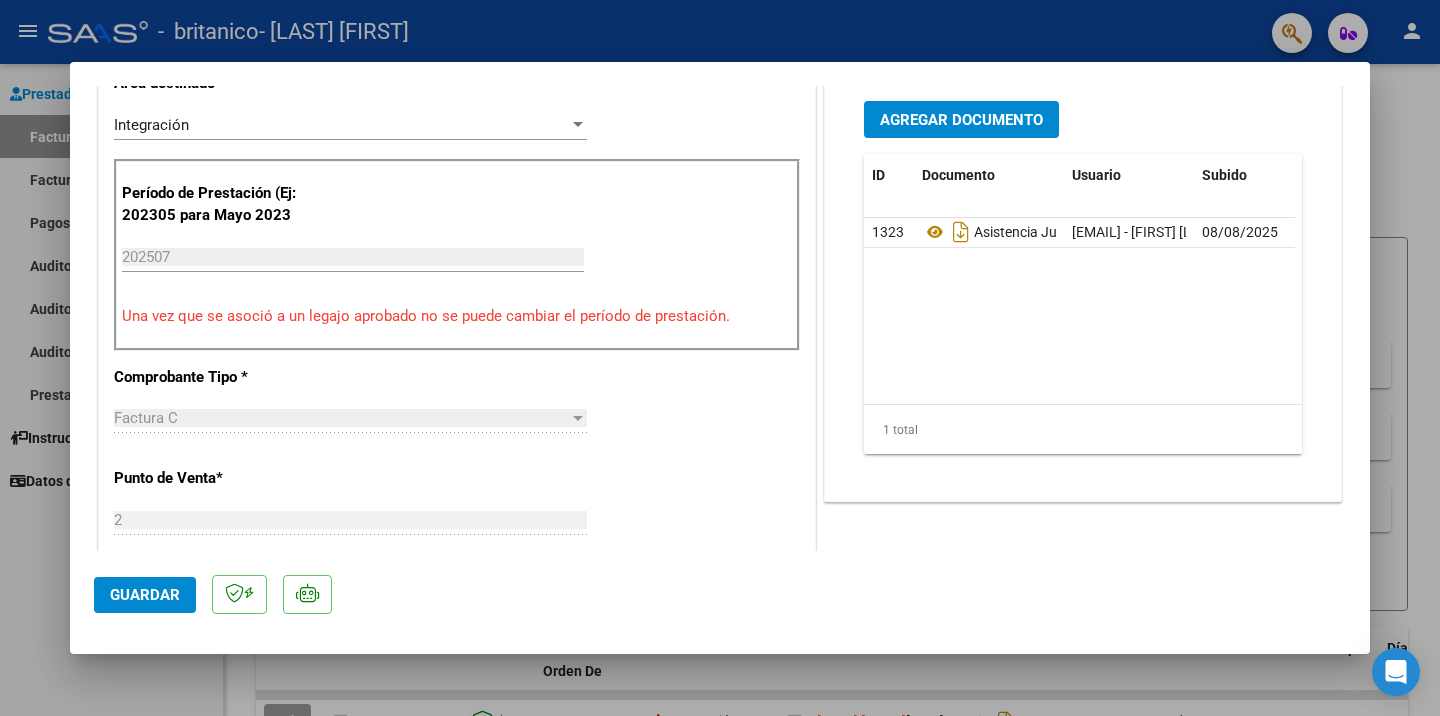 click at bounding box center (720, 358) 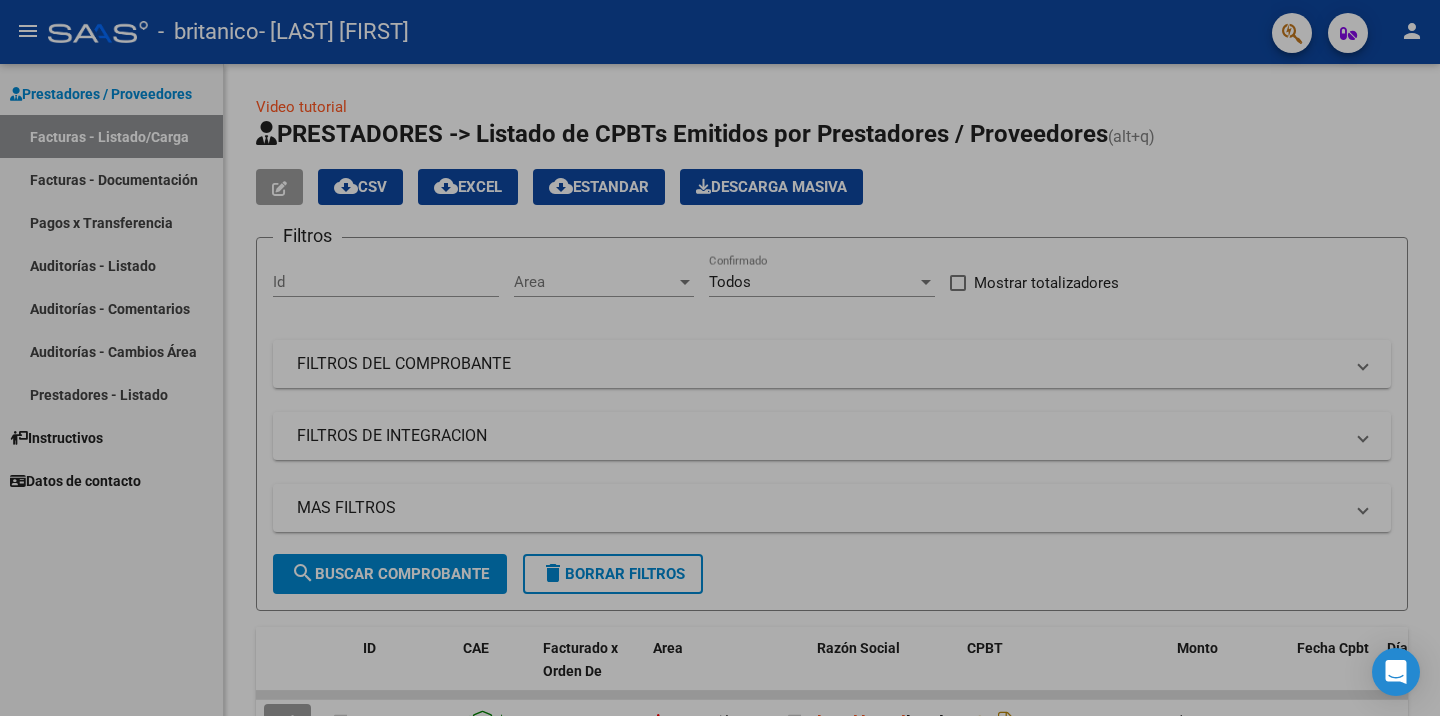 type 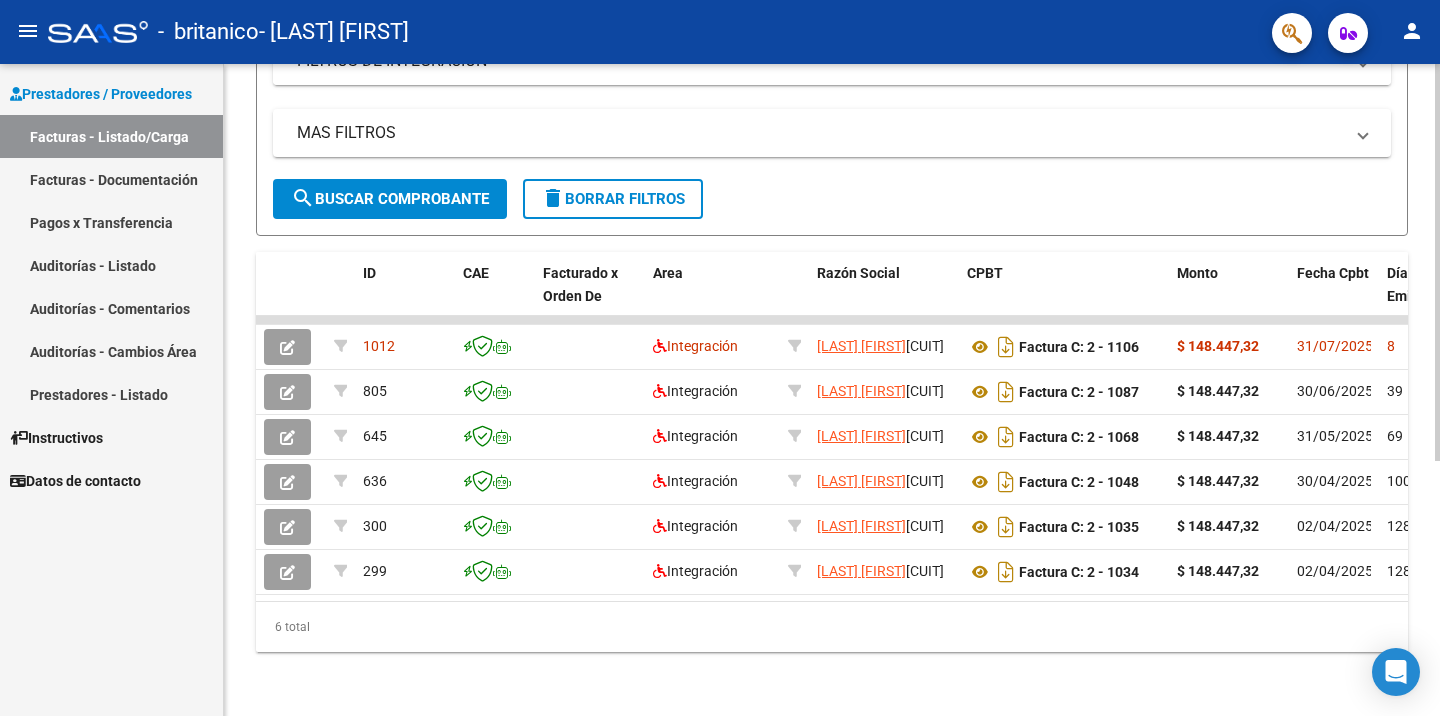 scroll, scrollTop: 420, scrollLeft: 0, axis: vertical 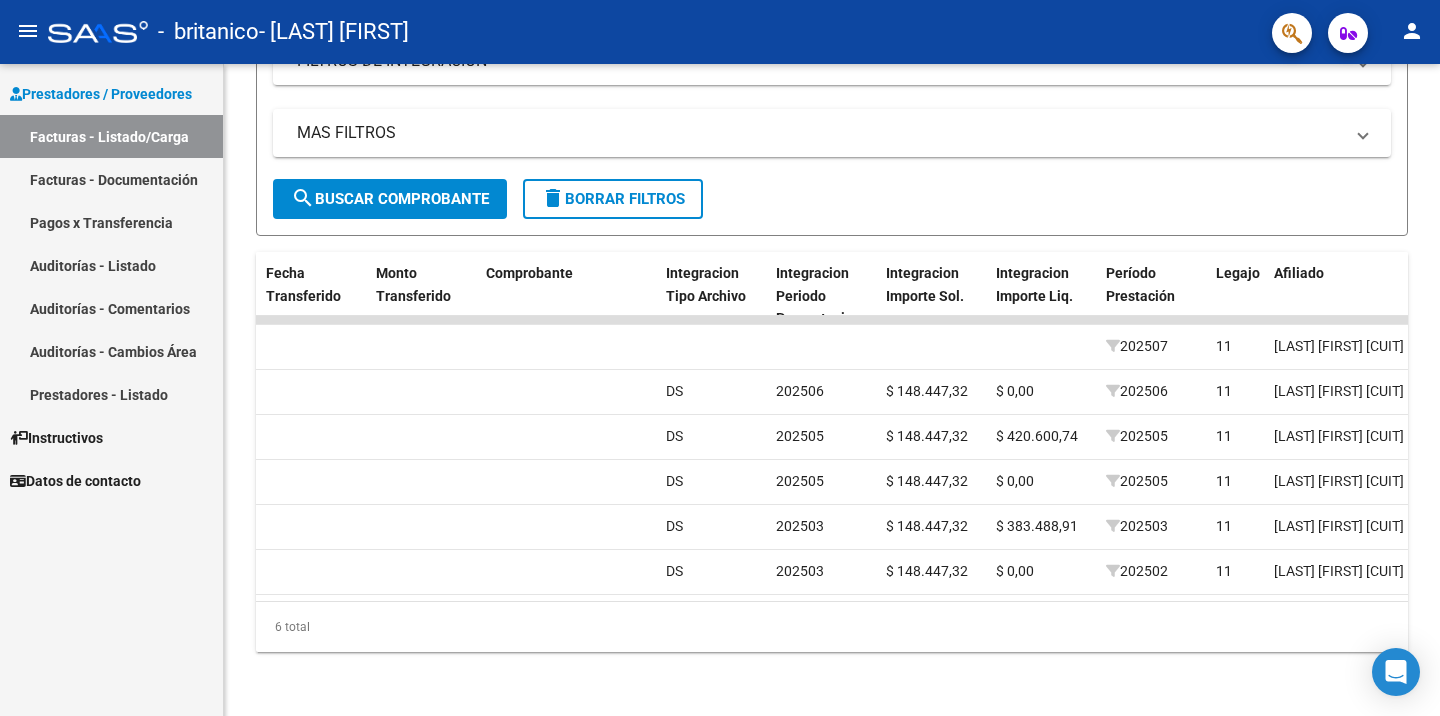 click on "person" 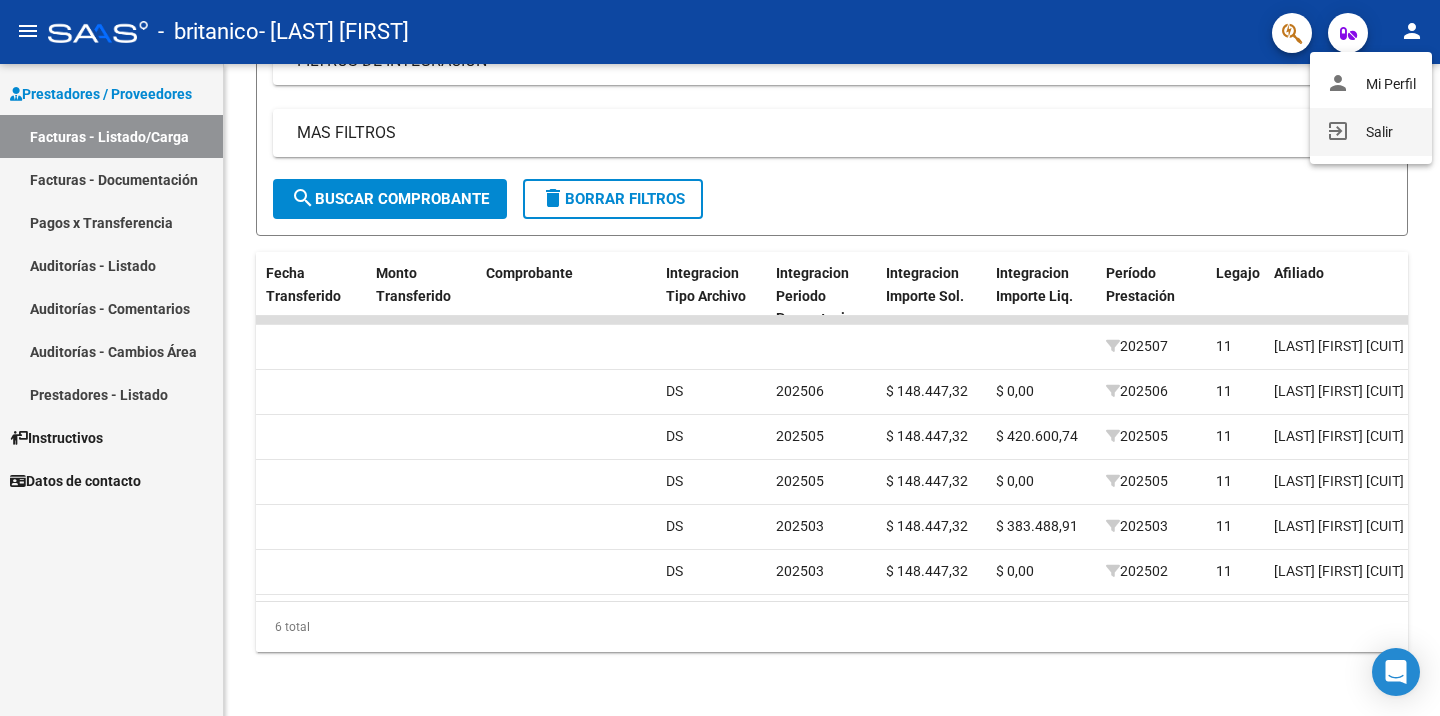 click on "exit_to_app  Salir" at bounding box center [1371, 132] 